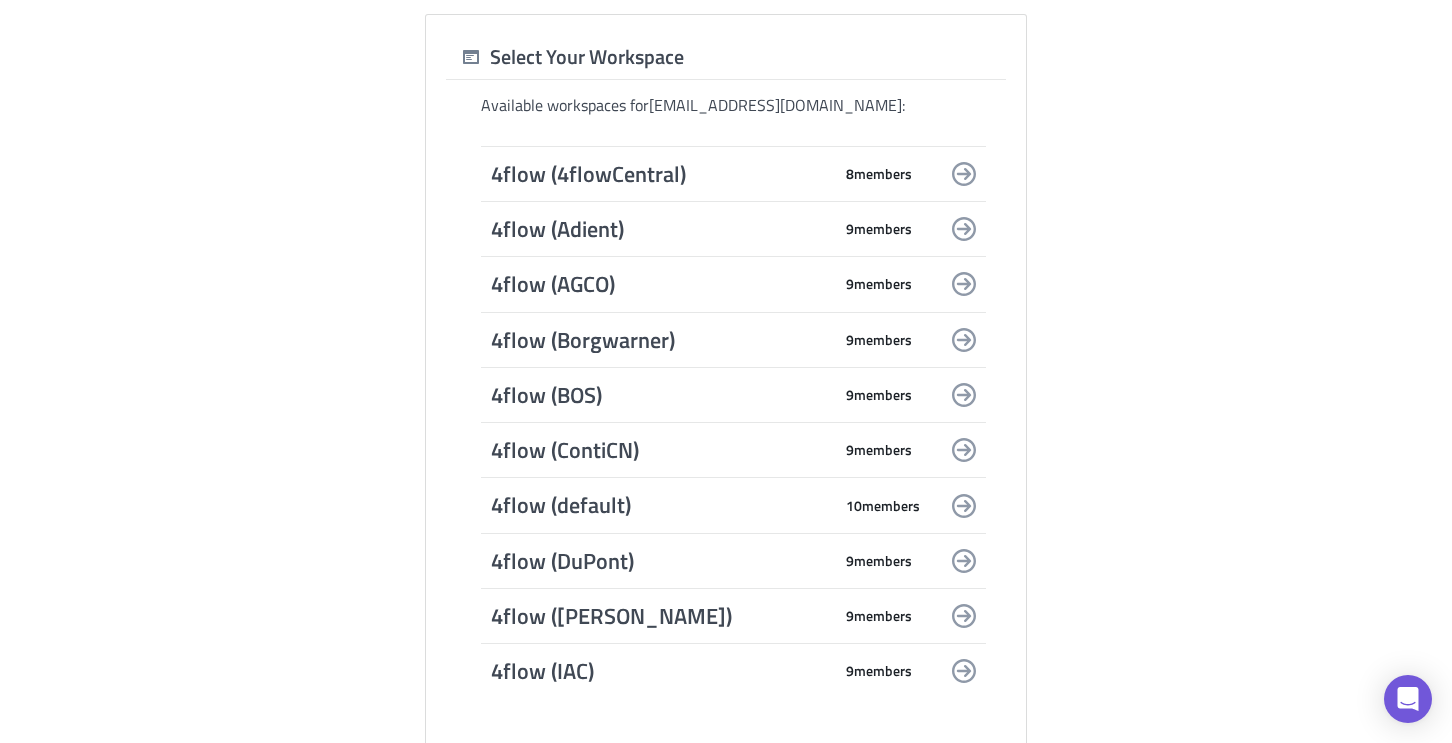 scroll, scrollTop: 0, scrollLeft: 0, axis: both 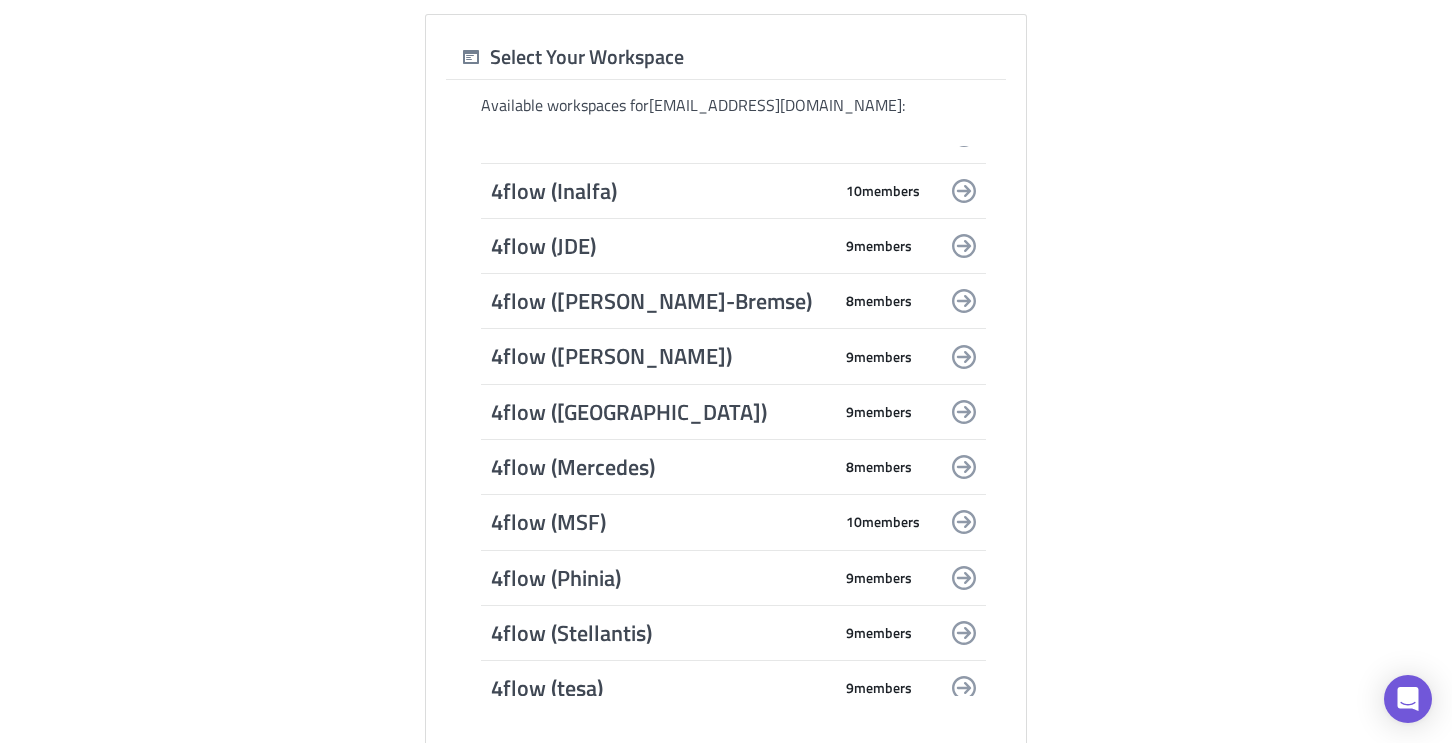 click on "4flow (MSF)" at bounding box center (661, 522) 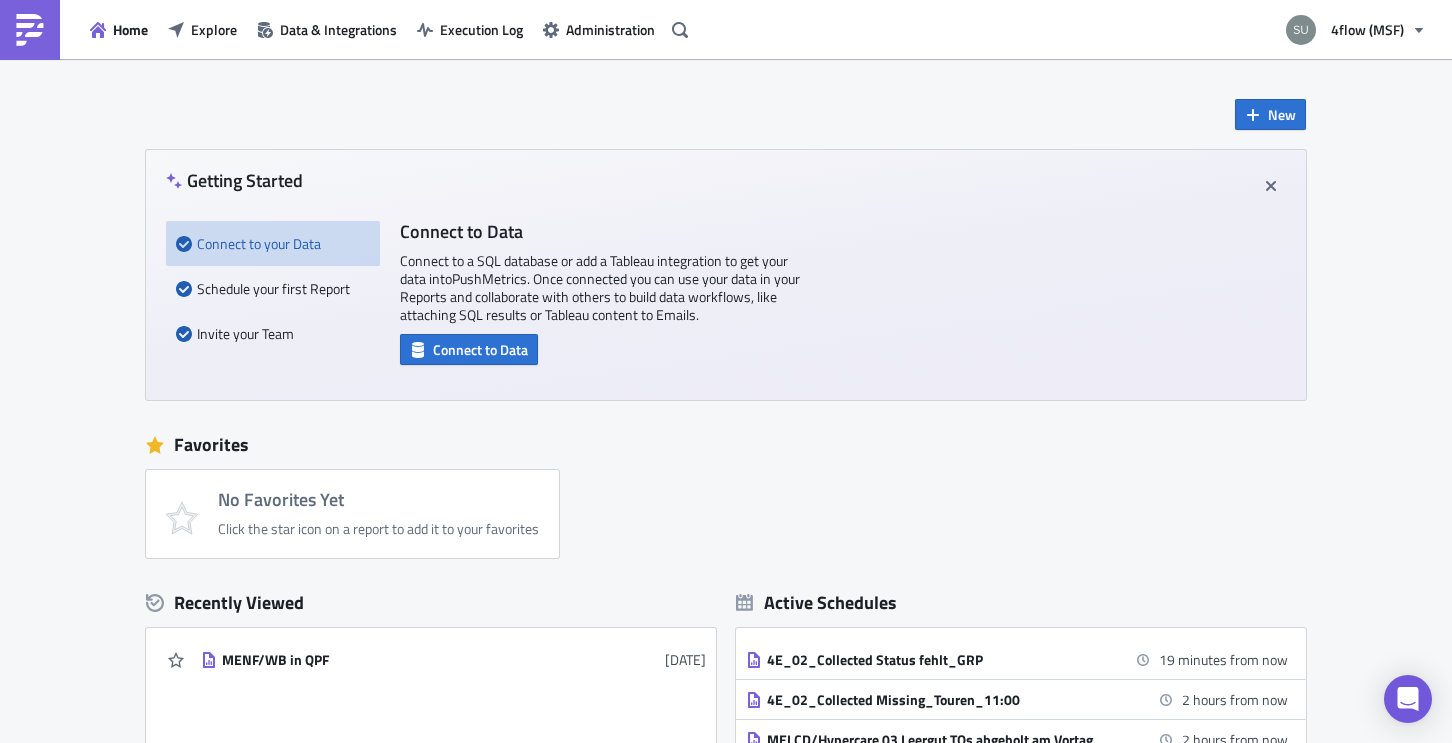 scroll, scrollTop: 0, scrollLeft: 0, axis: both 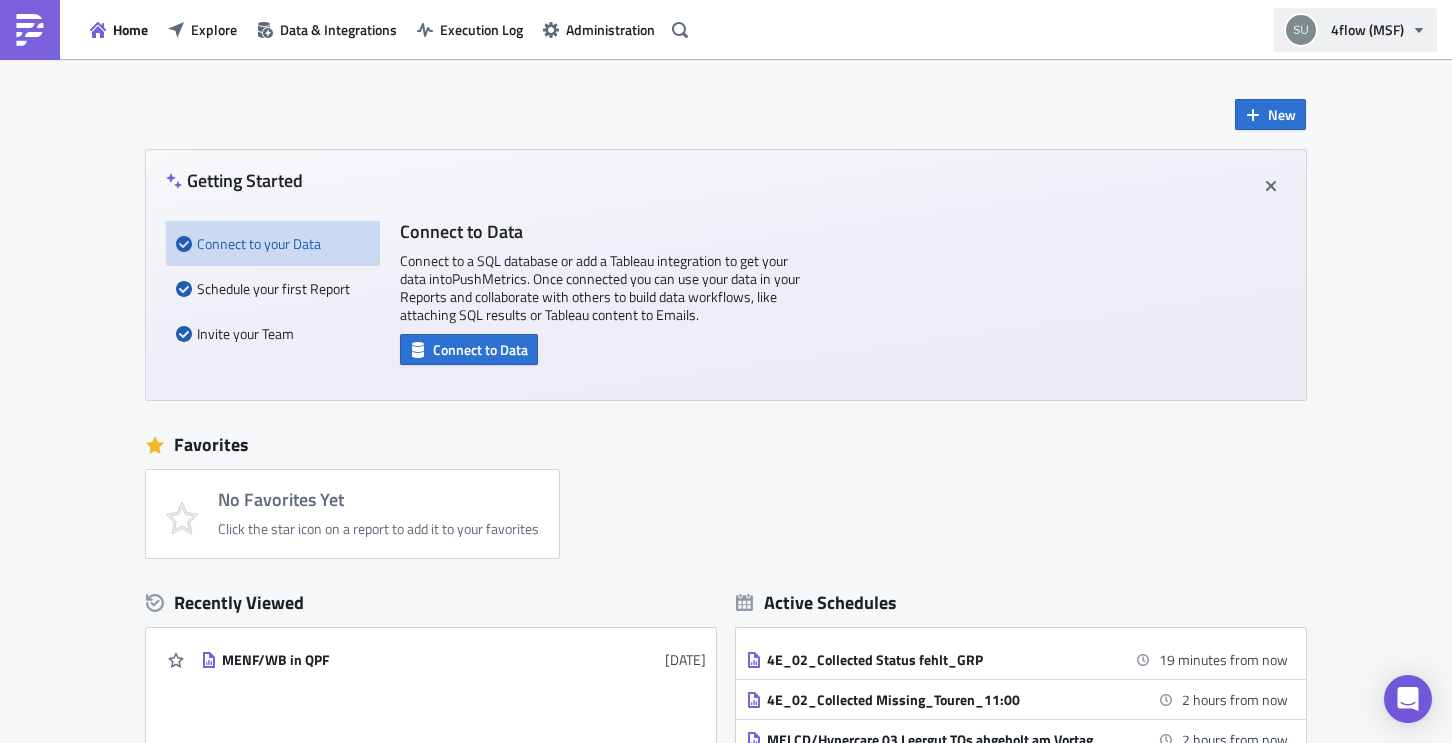 click on "4flow (MSF)" at bounding box center [1367, 29] 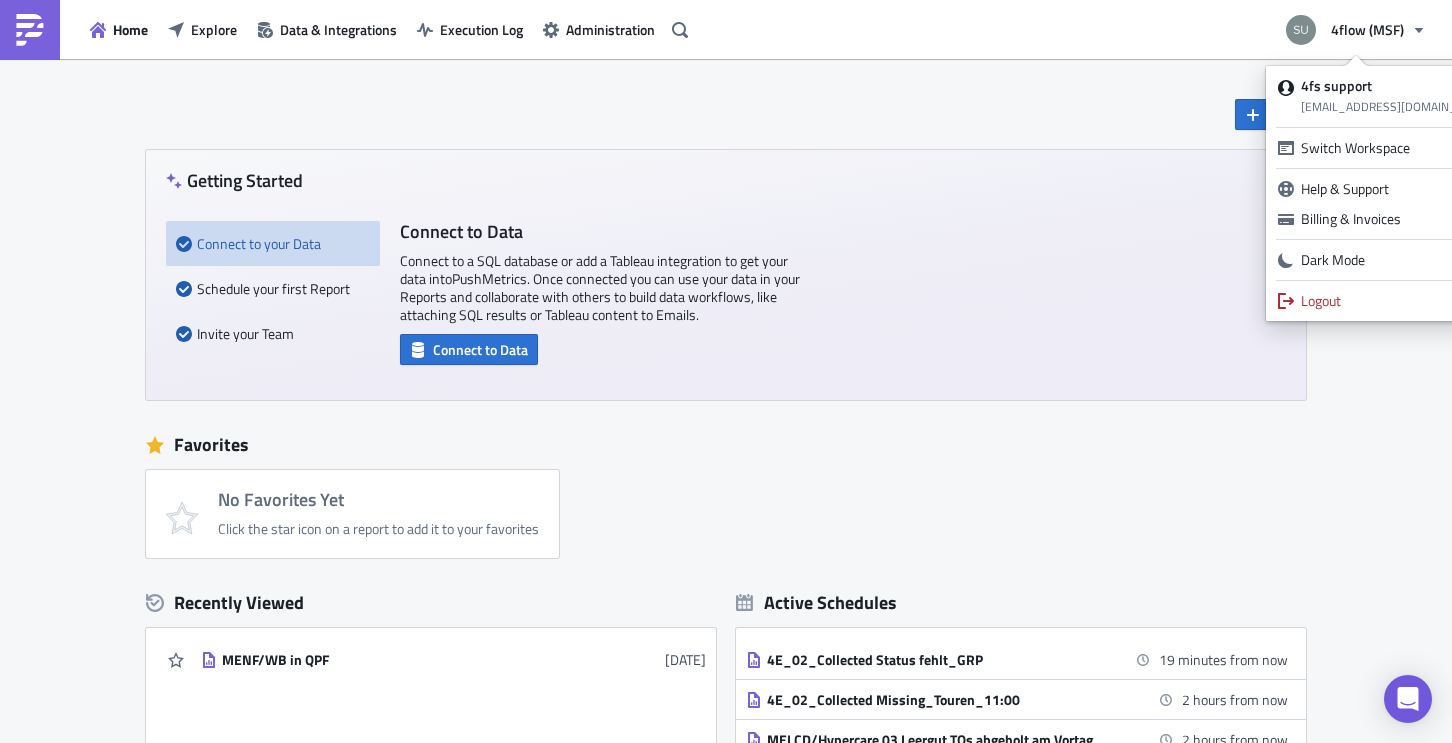 click on "New Getting Started Connect to your Data Schedule your first Report Invite your Team Connect to Data Connect to a SQL database or add a Tableau integration to get your data into  PushMetrics . Once connected you can use your data in your Reports and collaborate with others to build data workflows, like attaching SQL results or Tableau content to Emails. Connect to Data Schedule Your First Report Schedule your first Report to send SQL results or Tableau exports via email or Slack. Create a Report Invite Your Team Start collaborating on your data workflows with all your colleagues. Invite them as Admins, Regular Users, or View Only. Invite User Favorites No Favorites Yet Click the star icon on a report to add it to your favorites Recently Viewed MENF/WB in QPF 1 month ago Active Schedules 4E_02_Collected Status fehlt_GRP 19 minutes from now 4E_02_Collected Missing_Touren_11:00 2 hours from now MELCD/Hypercare 03 Leergut TOs abgeholt am Vortag 2 hours from now MSF_Geloeschte TO_Info an Dispo_Backup" at bounding box center (726, 495) 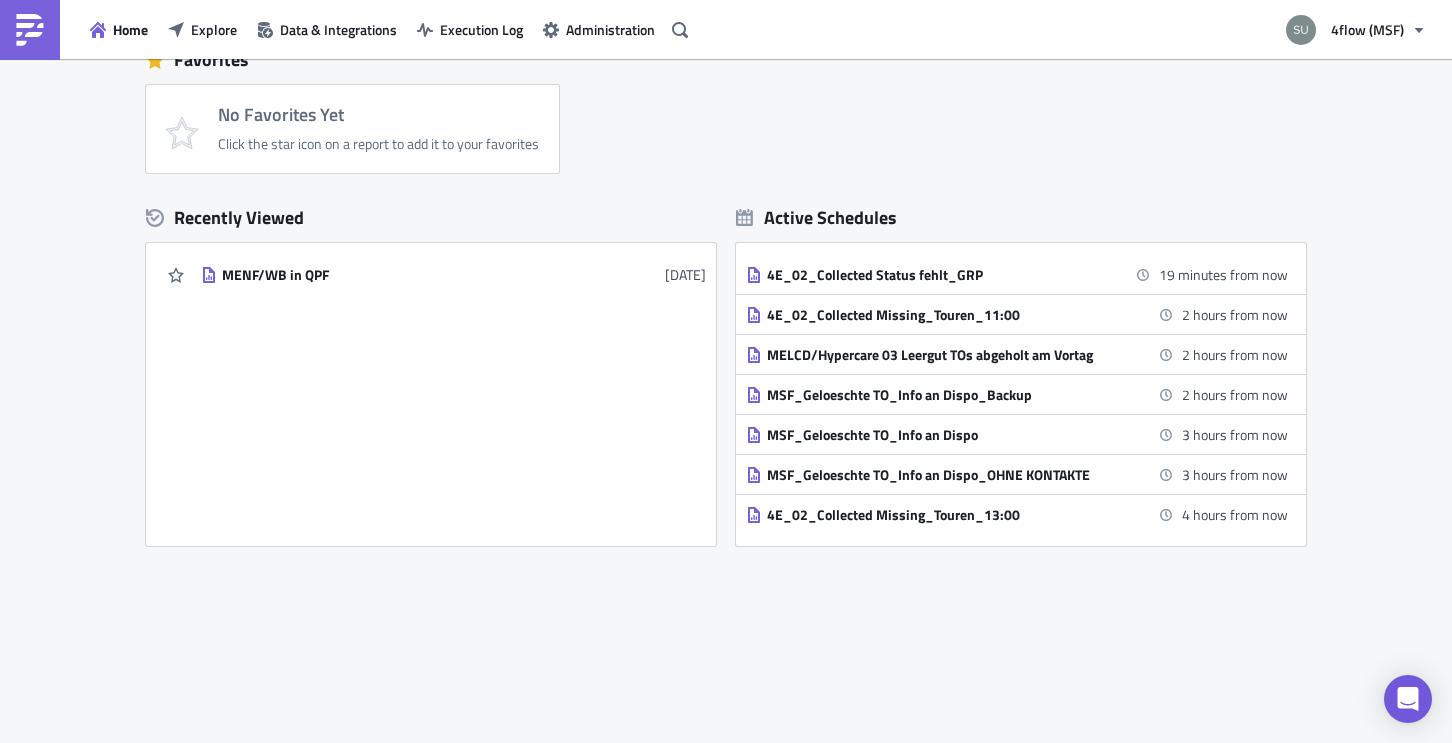 scroll, scrollTop: 0, scrollLeft: 0, axis: both 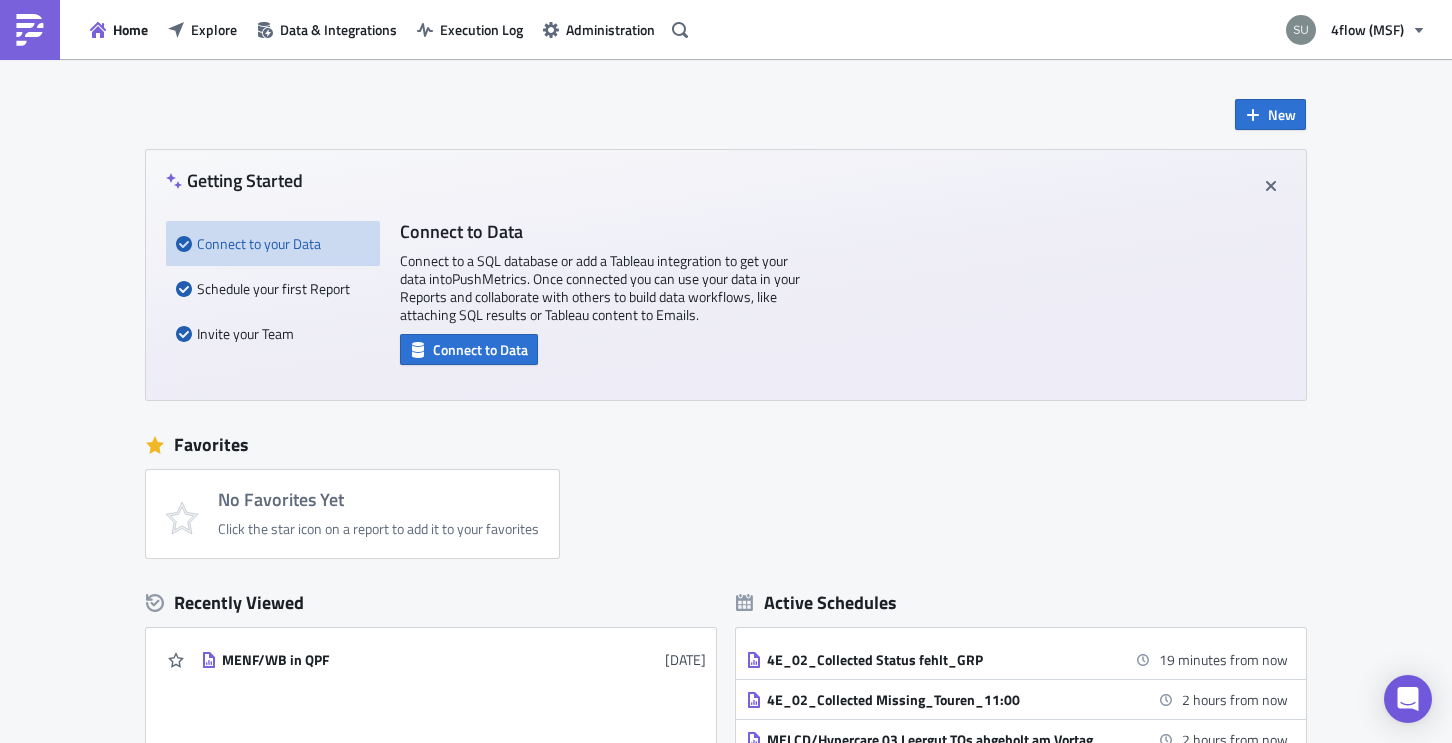 click on "Home Explore Data & Integrations Execution Log Administration" at bounding box center [347, 29] 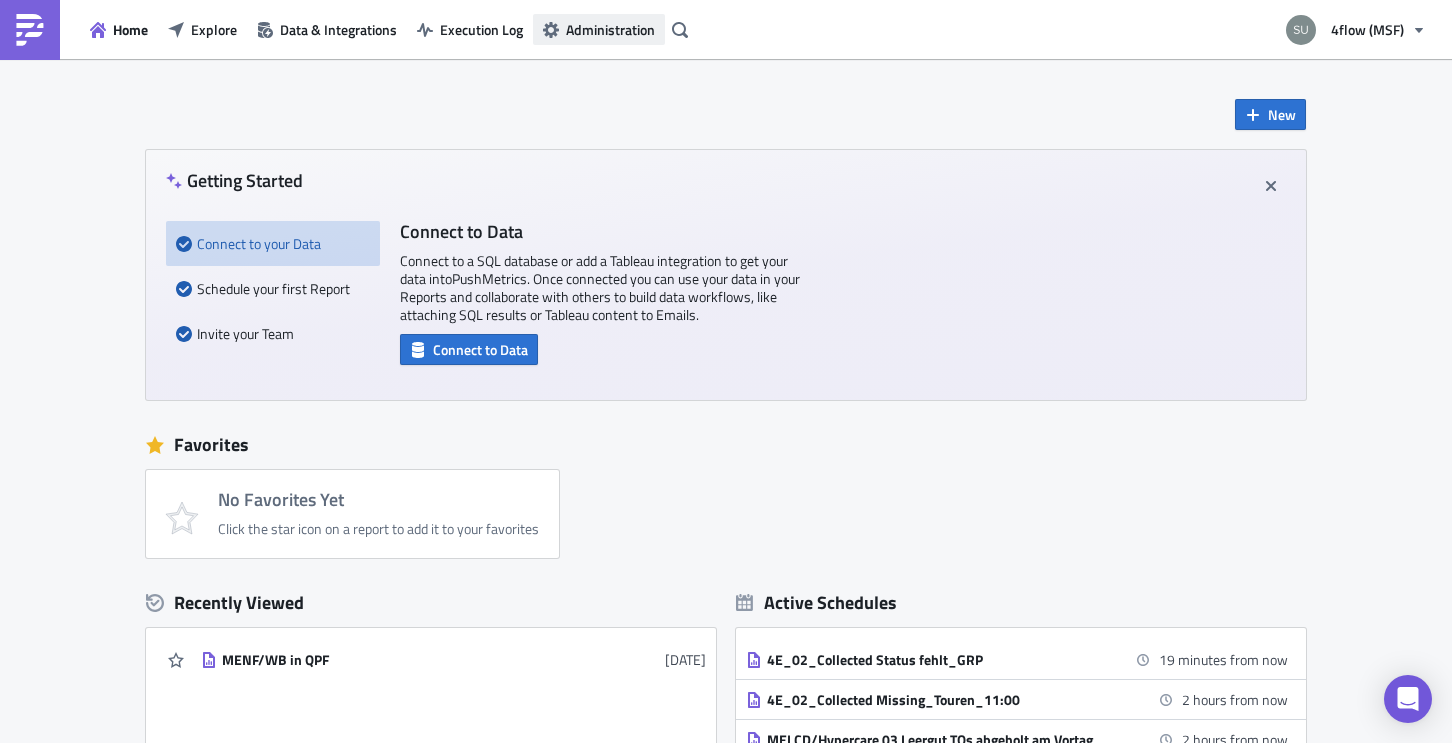click on "Administration" at bounding box center (610, 29) 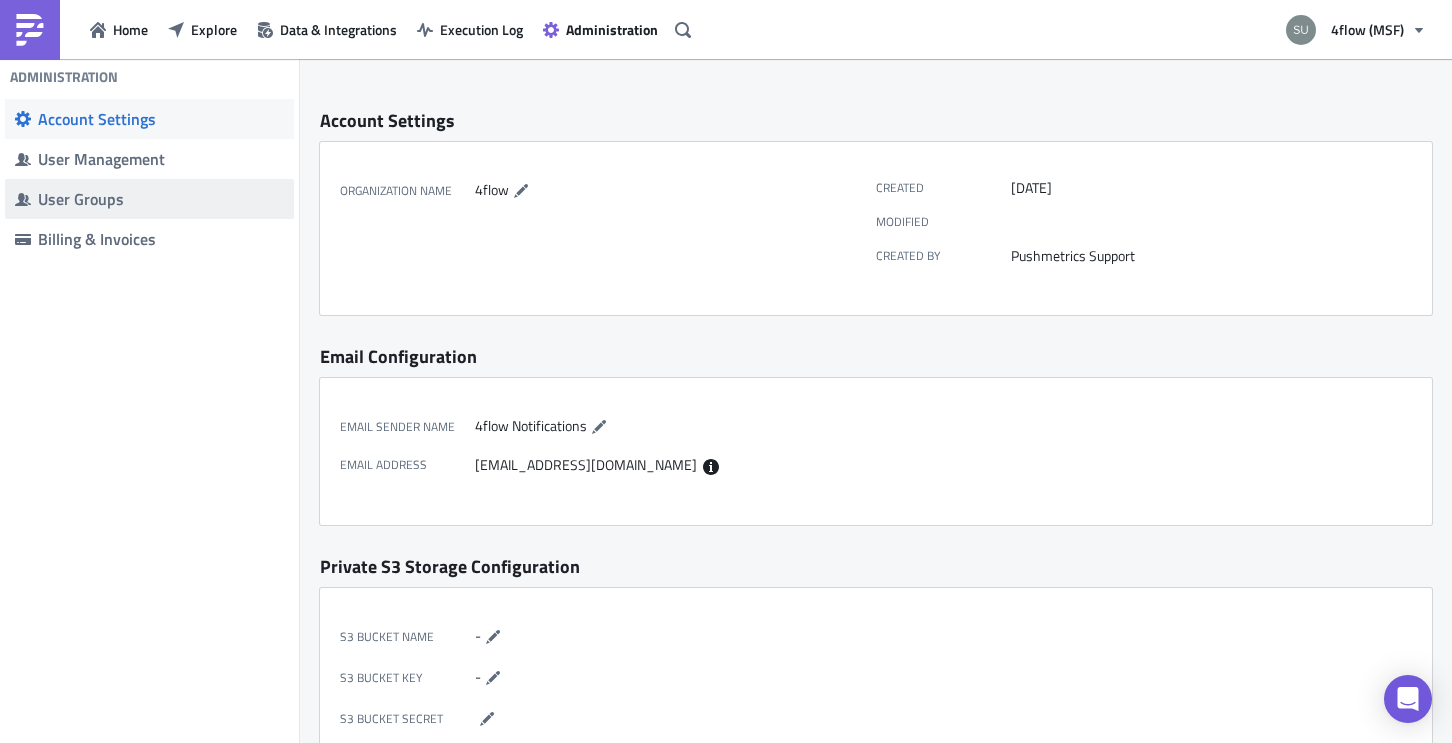 click on "User Groups" at bounding box center (161, 199) 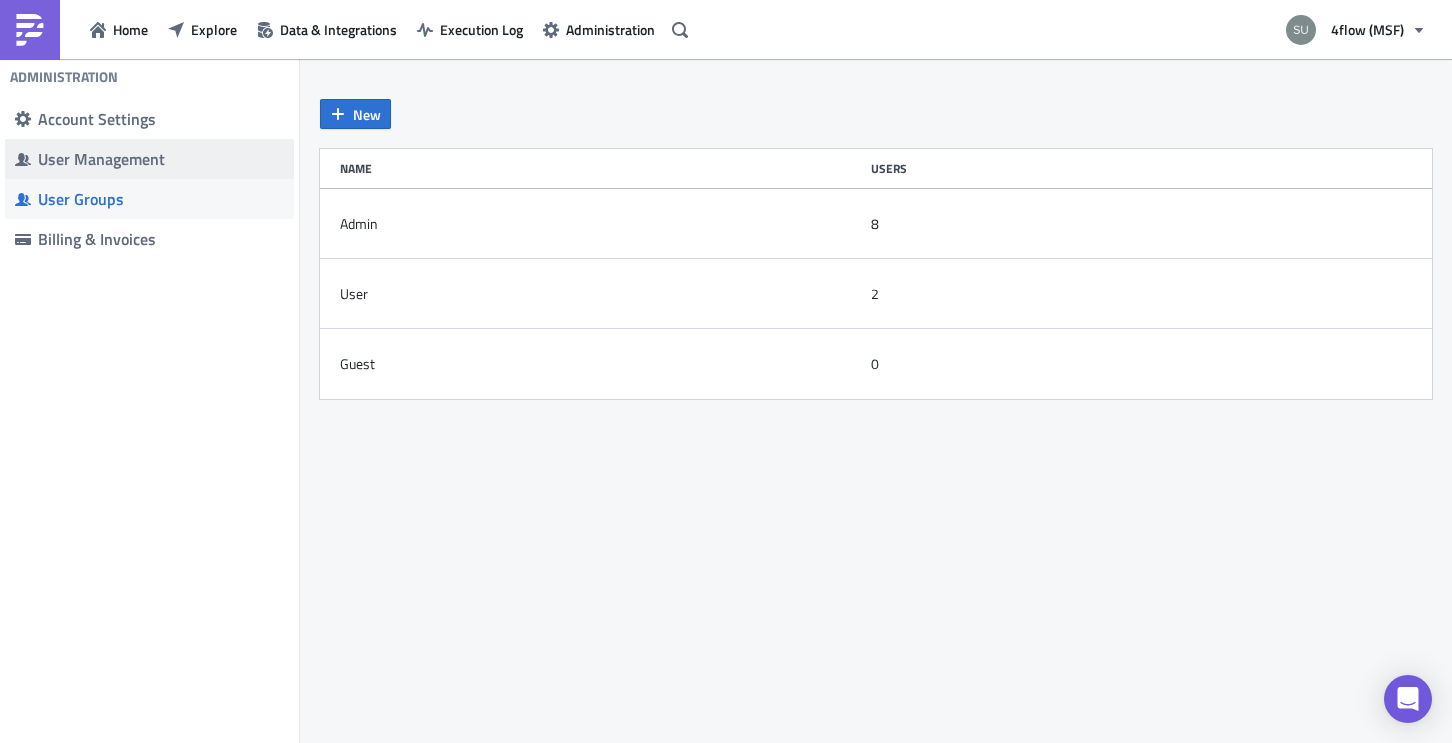 click on "User Management" at bounding box center [149, 159] 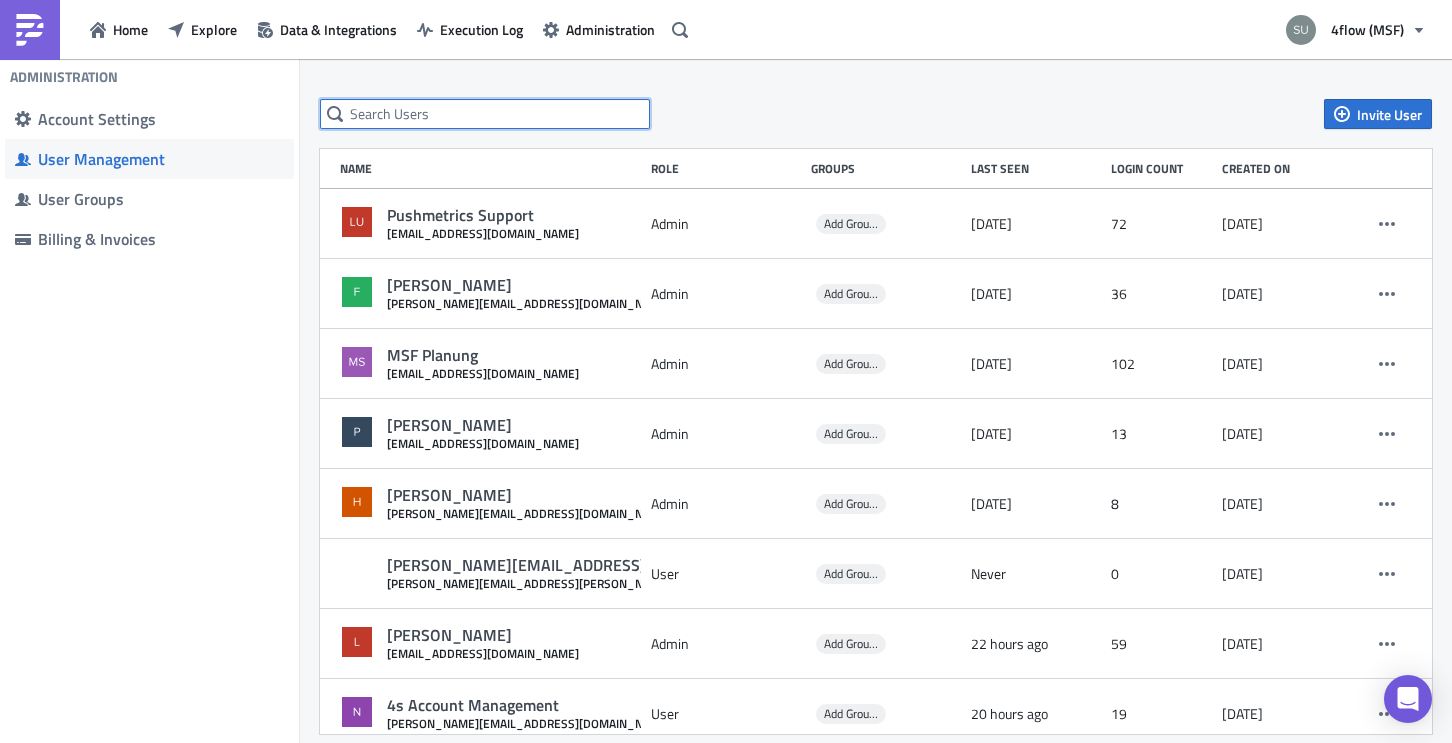 click at bounding box center [485, 114] 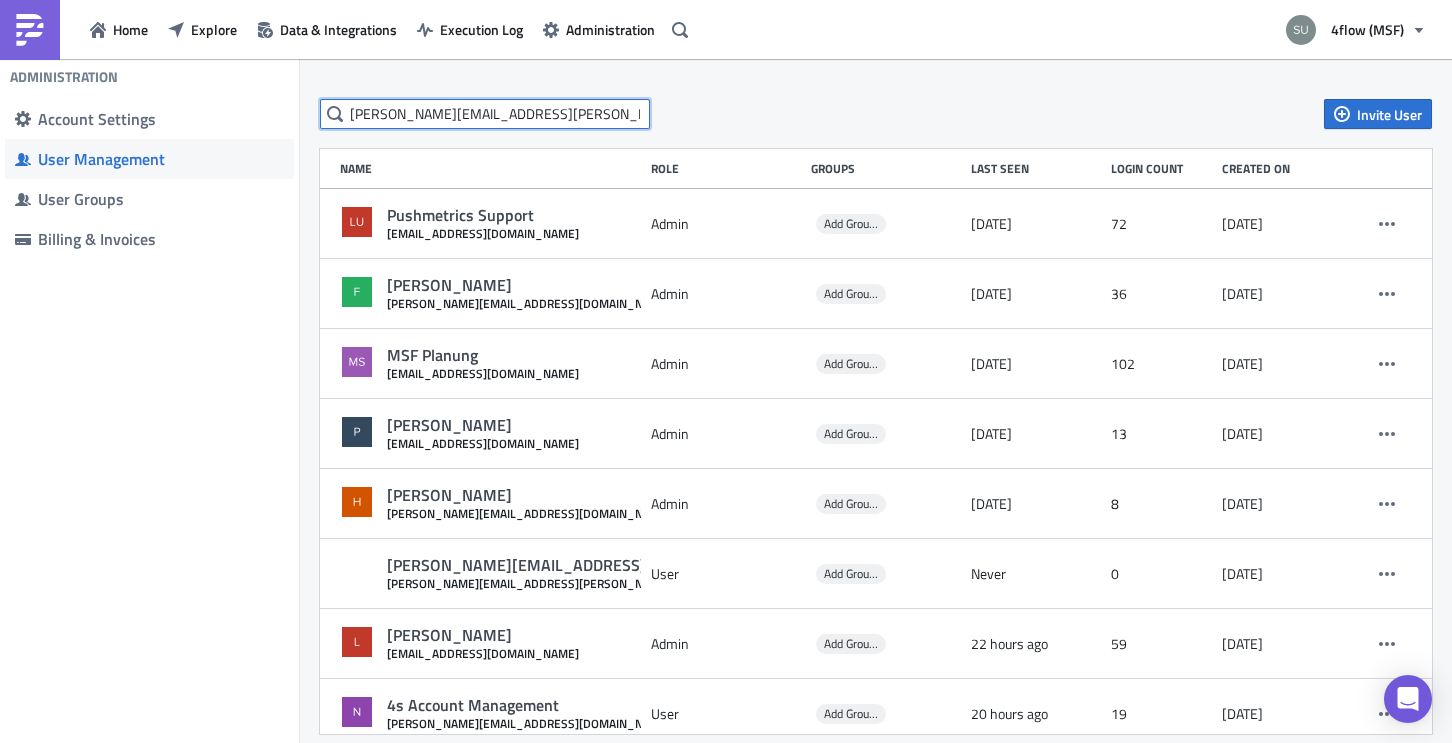 type on "[PERSON_NAME][EMAIL_ADDRESS][PERSON_NAME][DOMAIN_NAME]" 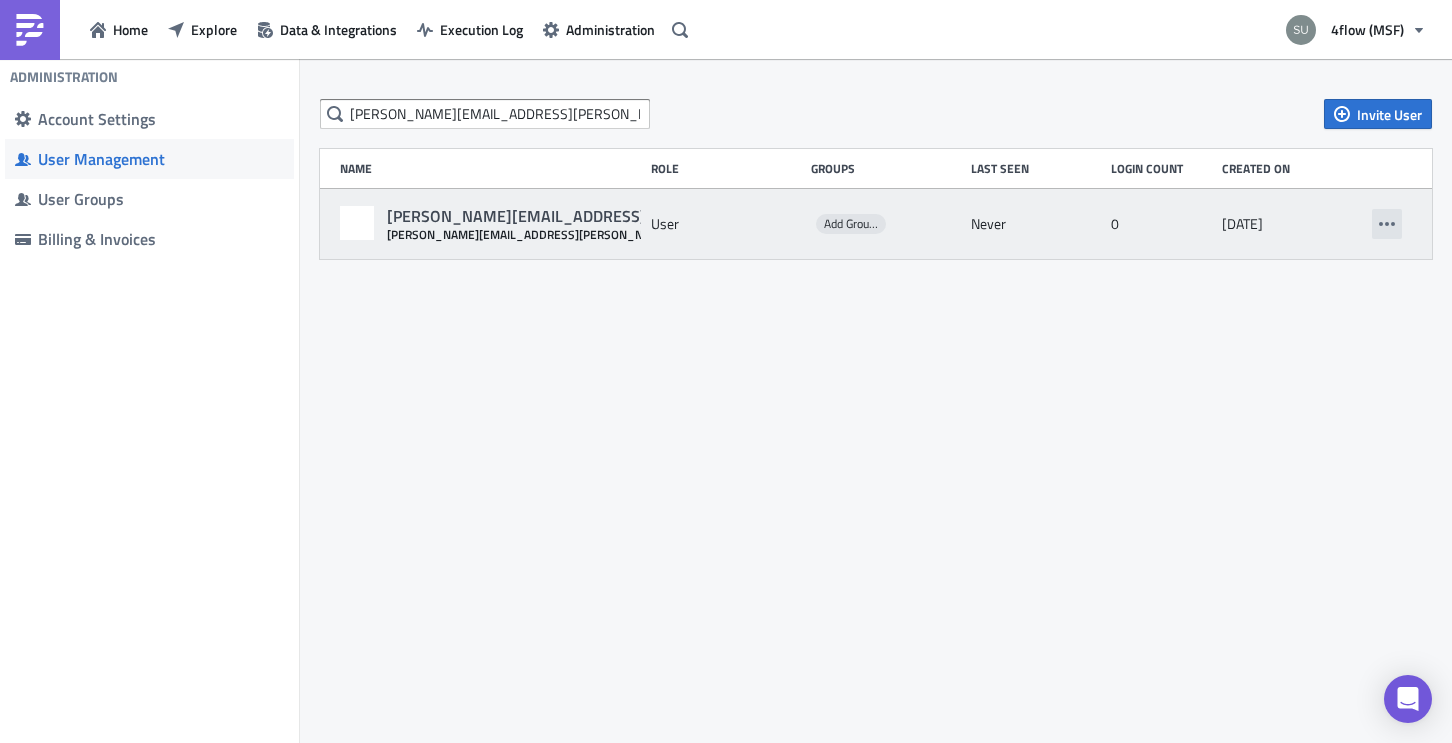 click 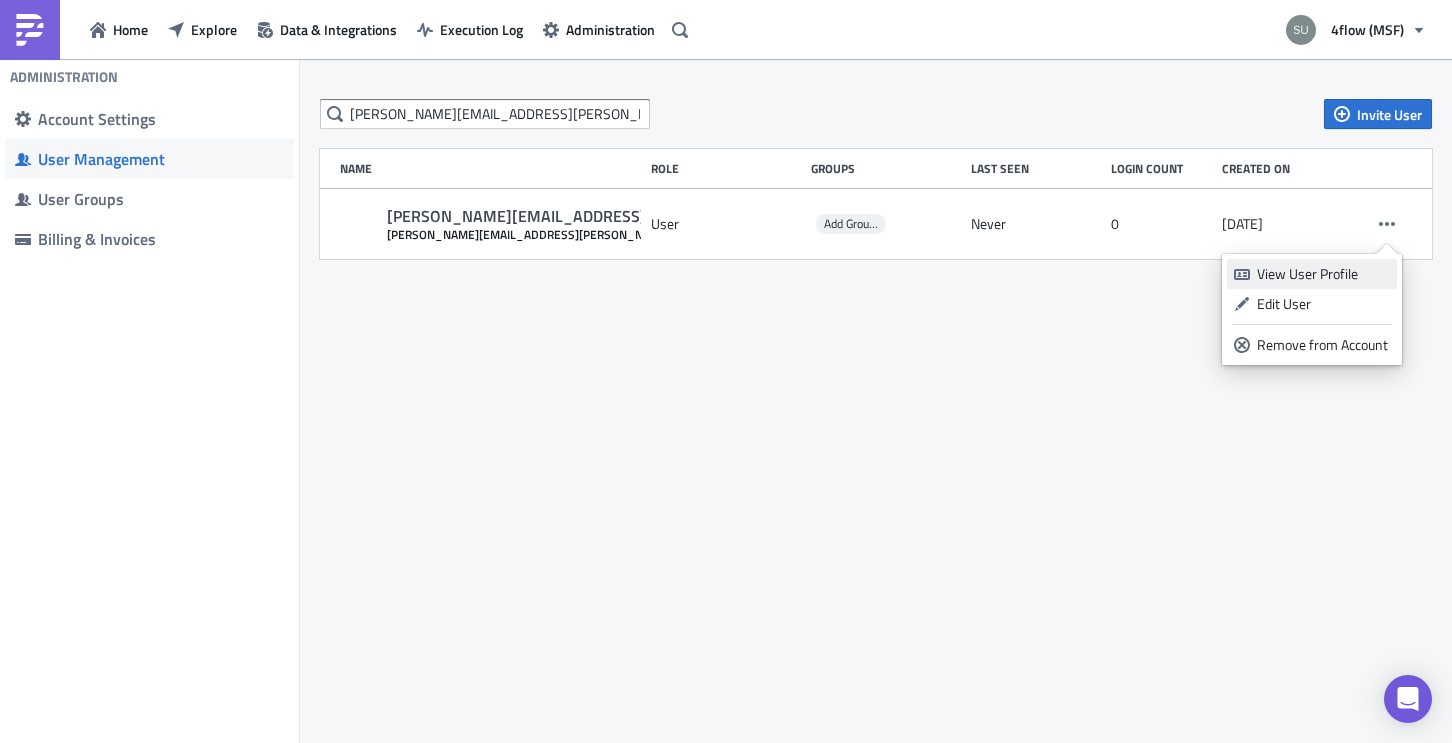 click on "View User Profile" at bounding box center (1323, 274) 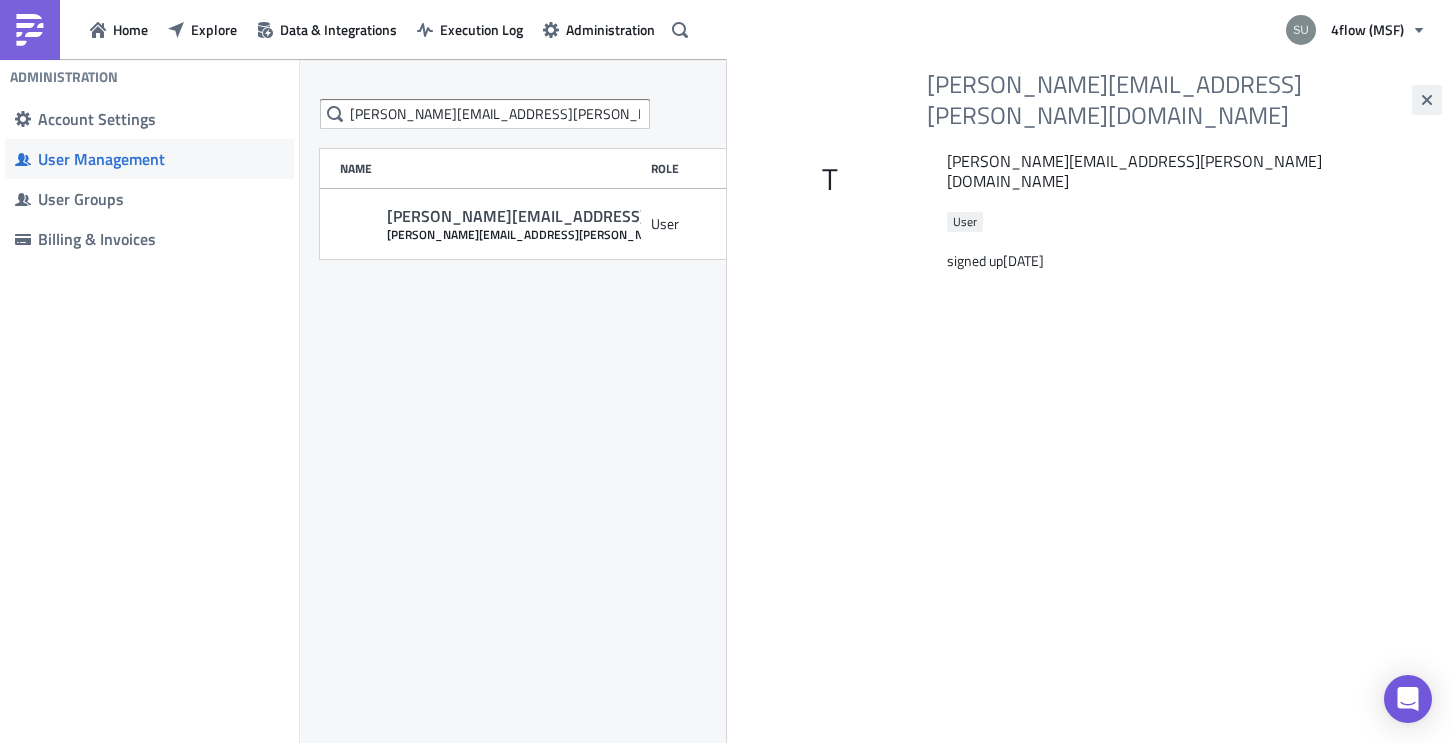 click at bounding box center [1427, 100] 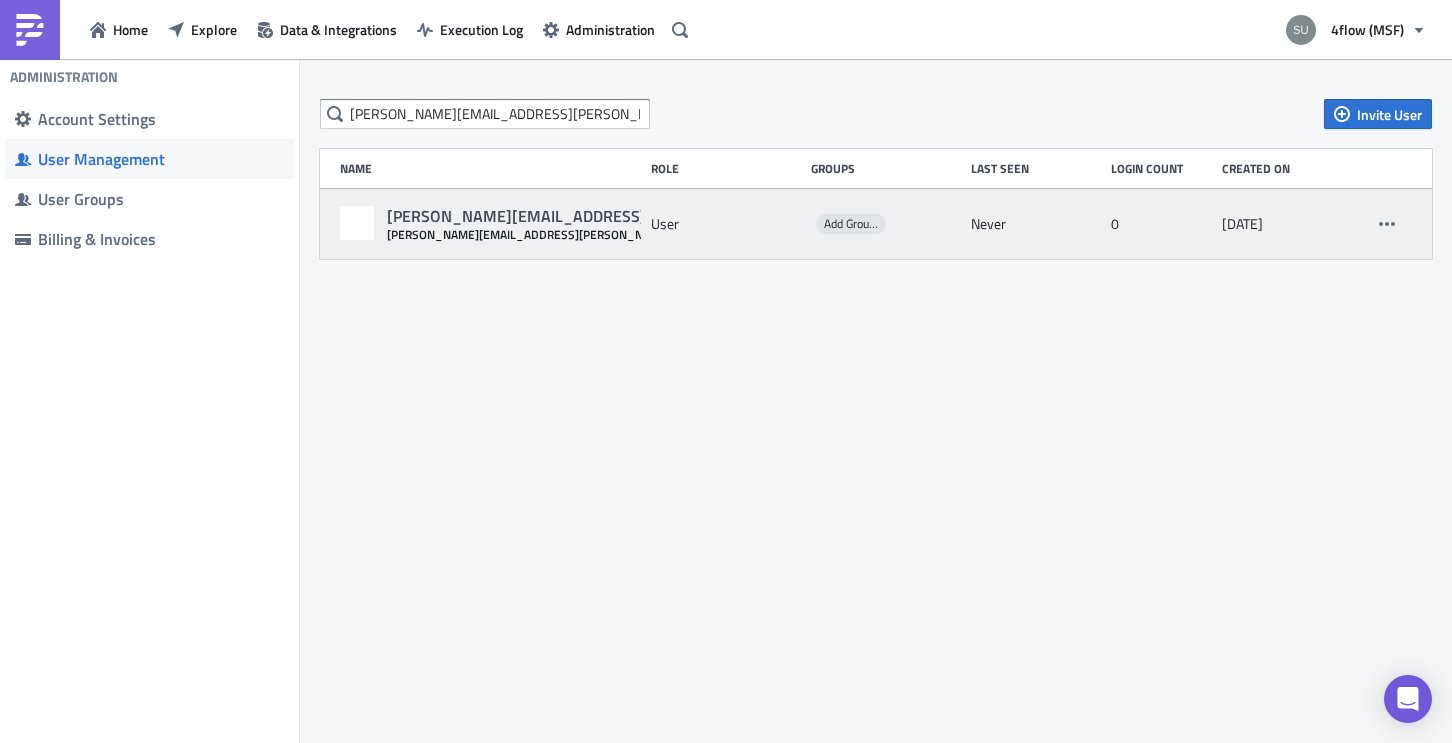 click on "[DATE]" at bounding box center [1242, 224] 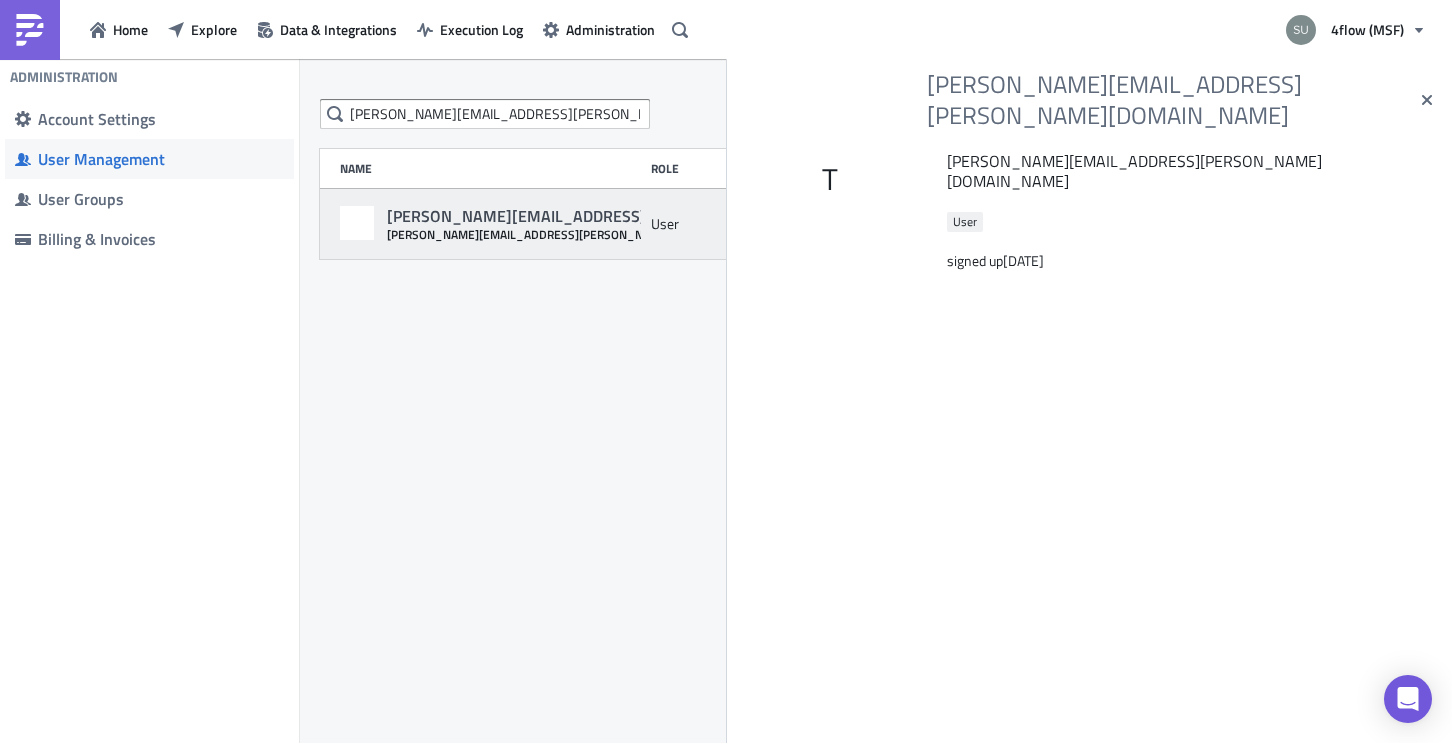 click on "Home Explore Data & Integrations Execution Log Administration 4flow (MSF) Administration Account Settings User Management User Groups Billing & Invoices thomas.mader@magna.com Invite User Name Role Groups Last Seen Login Count Created on thomas.mader@magna.com thomas.mader@magna.com User Add Groups Never 0 3 months ago
T thomas.mader@magna.com thomas.mader@magna.com User signed up  3 months ago" at bounding box center [726, 373] 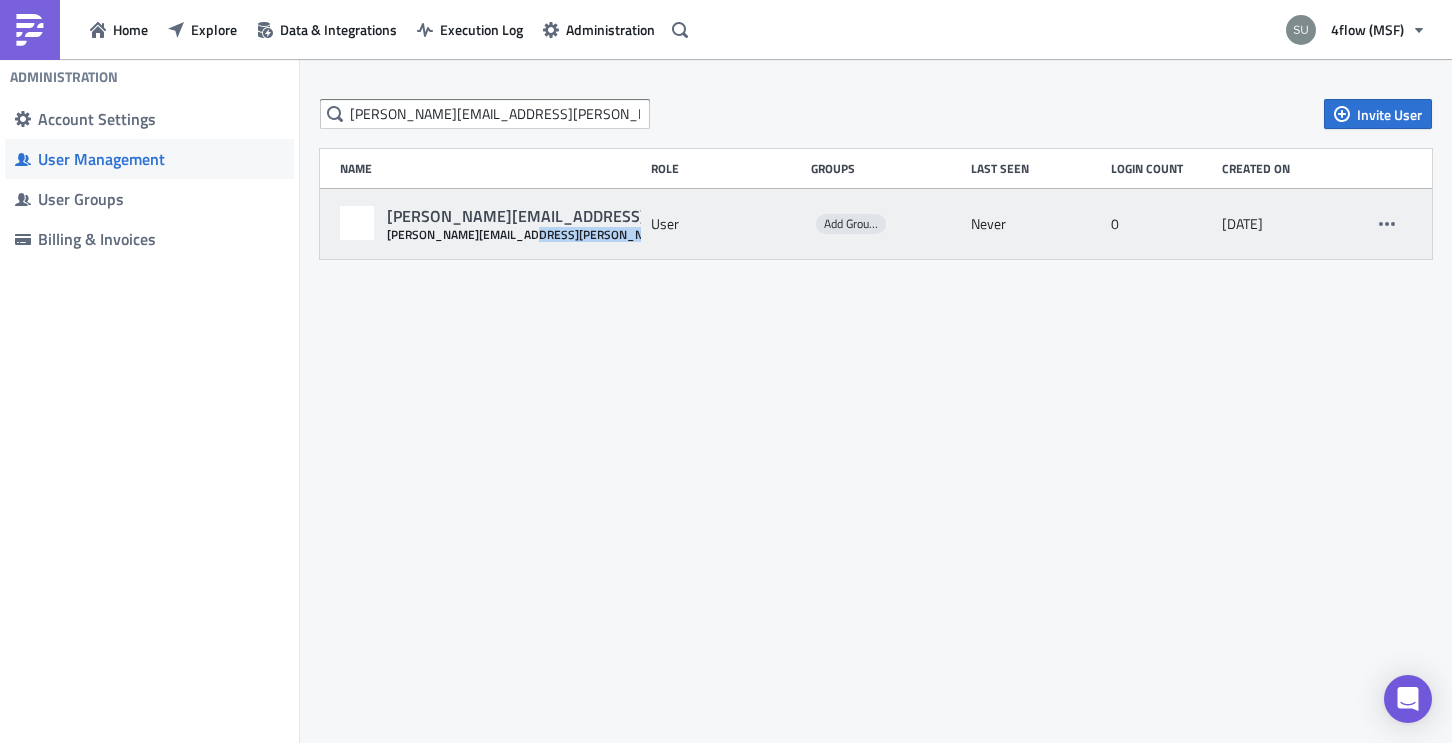 click on "[PERSON_NAME][EMAIL_ADDRESS][PERSON_NAME][DOMAIN_NAME]" at bounding box center (642, 234) 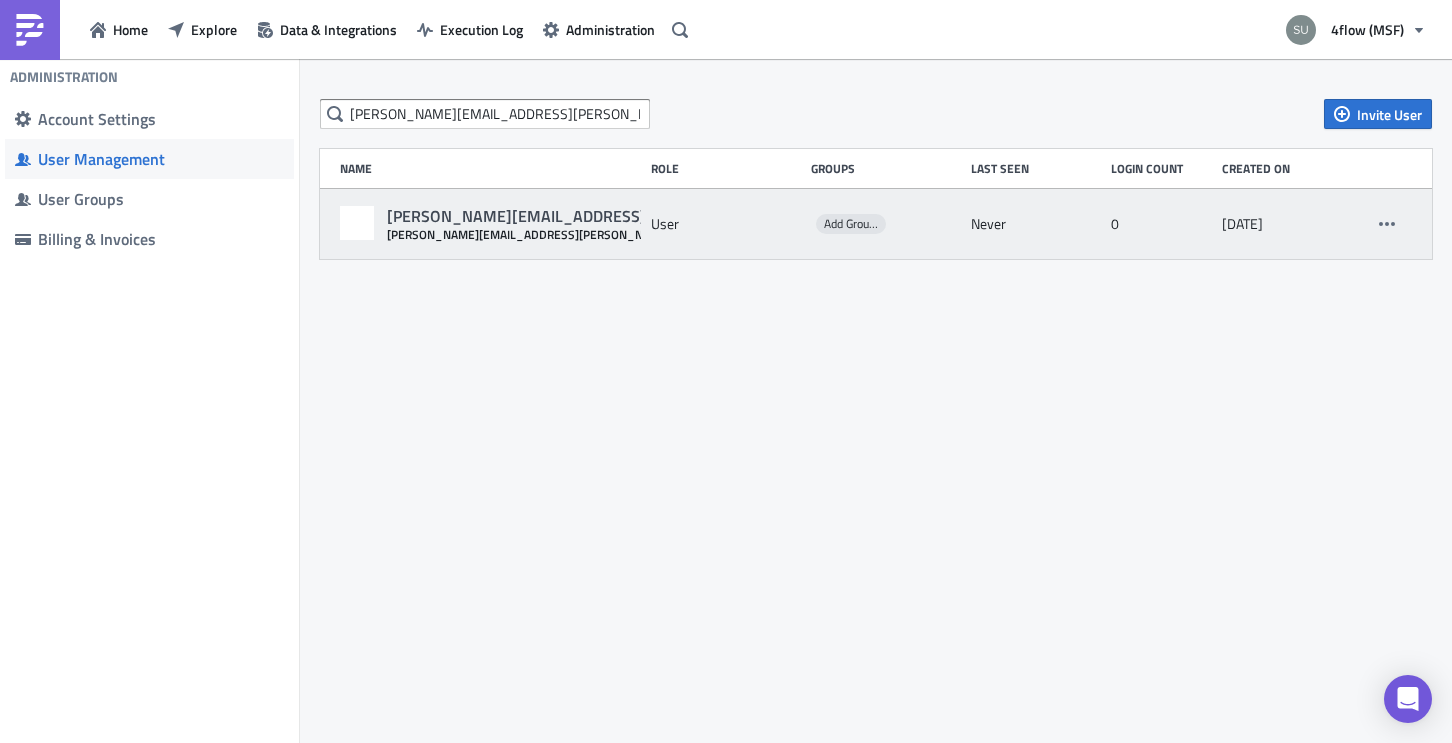 click on "Home Explore Data & Integrations Execution Log Administration 4flow (MSF) Administration Account Settings User Management User Groups Billing & Invoices [PERSON_NAME][EMAIL_ADDRESS][PERSON_NAME][DOMAIN_NAME] Invite User Name Role Groups Last Seen Login Count Created on [PERSON_NAME][EMAIL_ADDRESS][PERSON_NAME][DOMAIN_NAME] [PERSON_NAME][DOMAIN_NAME][EMAIL_ADDRESS][PERSON_NAME][DOMAIN_NAME] User Add Groups Never 0 [DATE]" at bounding box center [726, 373] 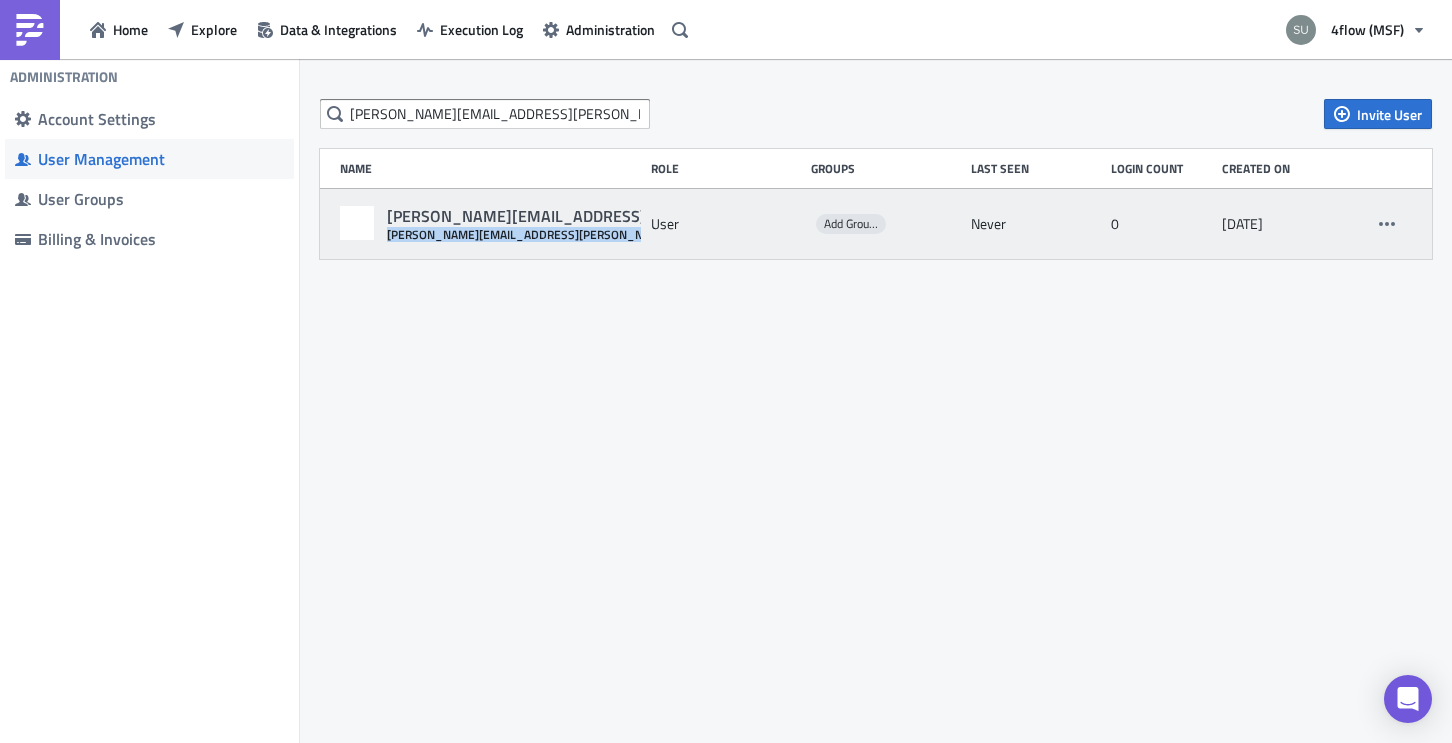 click on "[PERSON_NAME][EMAIL_ADDRESS][PERSON_NAME][DOMAIN_NAME]" at bounding box center (642, 234) 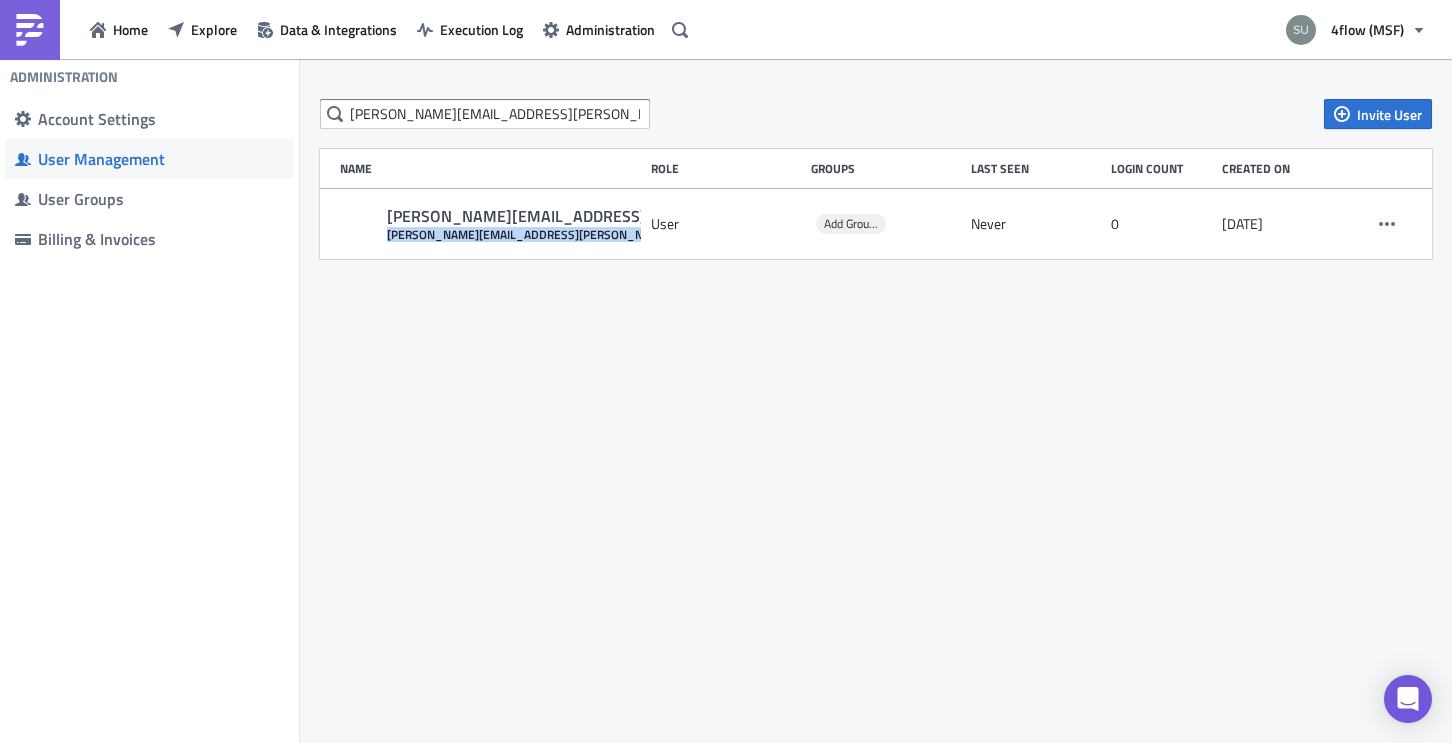 click on "Home Explore Data & Integrations Execution Log Administration 4flow (MSF) Administration Account Settings User Management User Groups Billing & Invoices [PERSON_NAME][EMAIL_ADDRESS][PERSON_NAME][DOMAIN_NAME] Invite User Name Role Groups Last Seen Login Count Created on [PERSON_NAME][EMAIL_ADDRESS][PERSON_NAME][DOMAIN_NAME] [PERSON_NAME][DOMAIN_NAME][EMAIL_ADDRESS][PERSON_NAME][DOMAIN_NAME] User Add Groups Never 0 [DATE]" at bounding box center (726, 373) 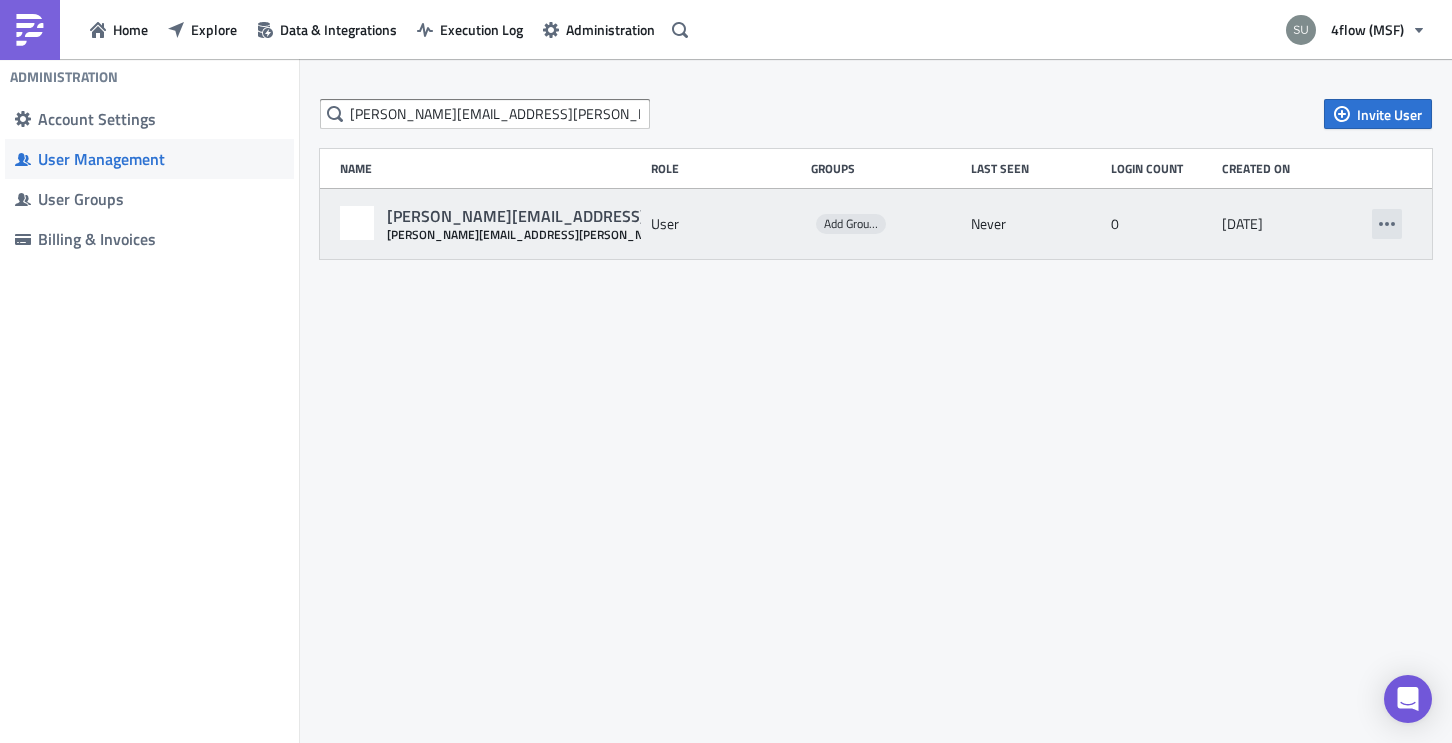 click 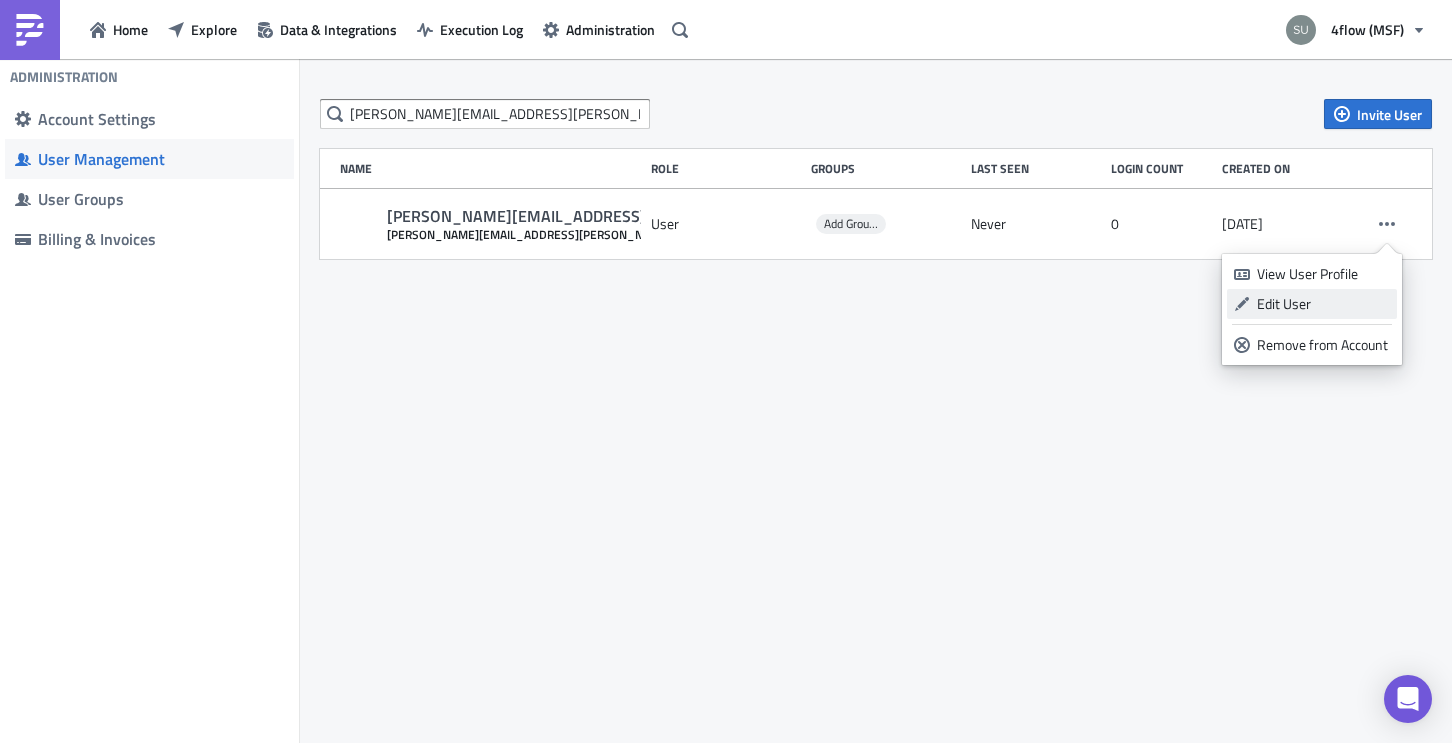 click on "Edit User" at bounding box center (1323, 304) 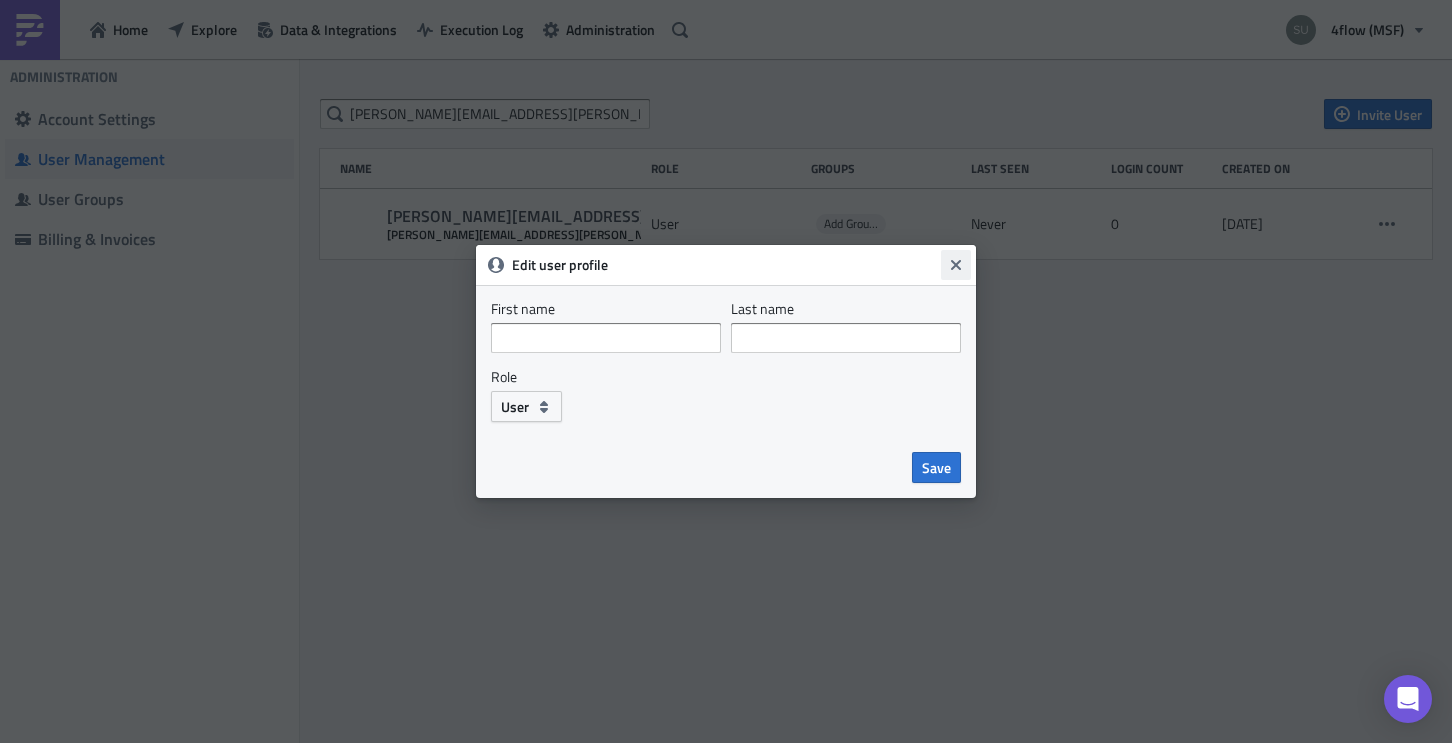 click 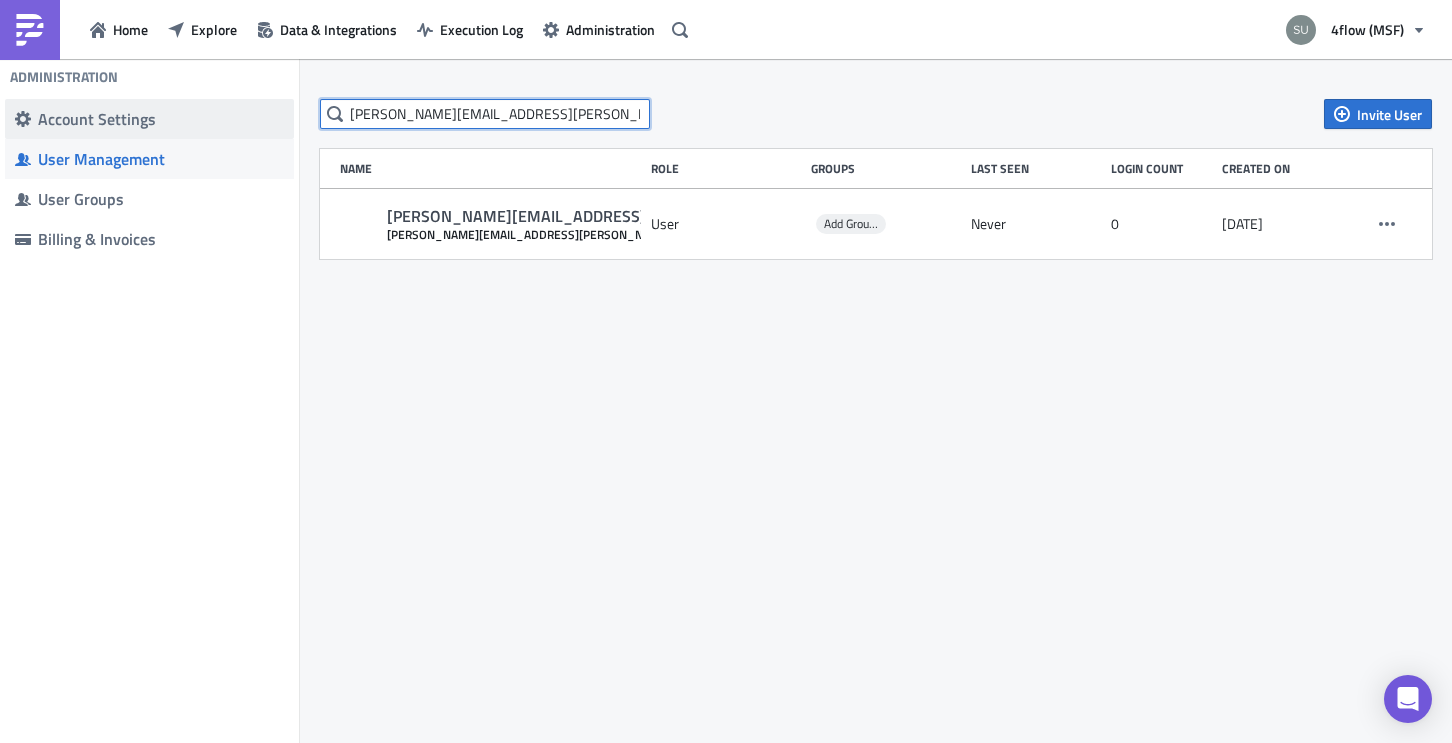 drag, startPoint x: 560, startPoint y: 119, endPoint x: 233, endPoint y: 121, distance: 327.0061 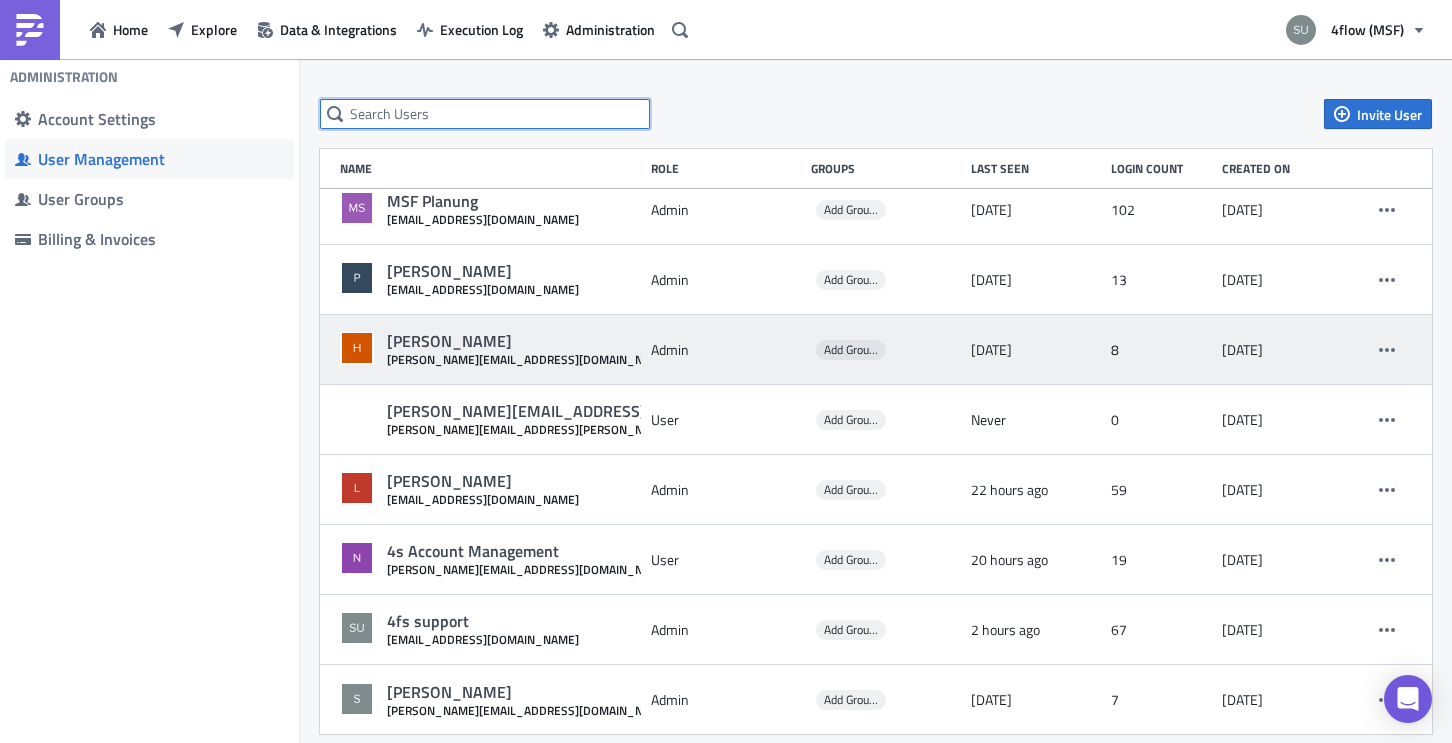 scroll, scrollTop: 154, scrollLeft: 0, axis: vertical 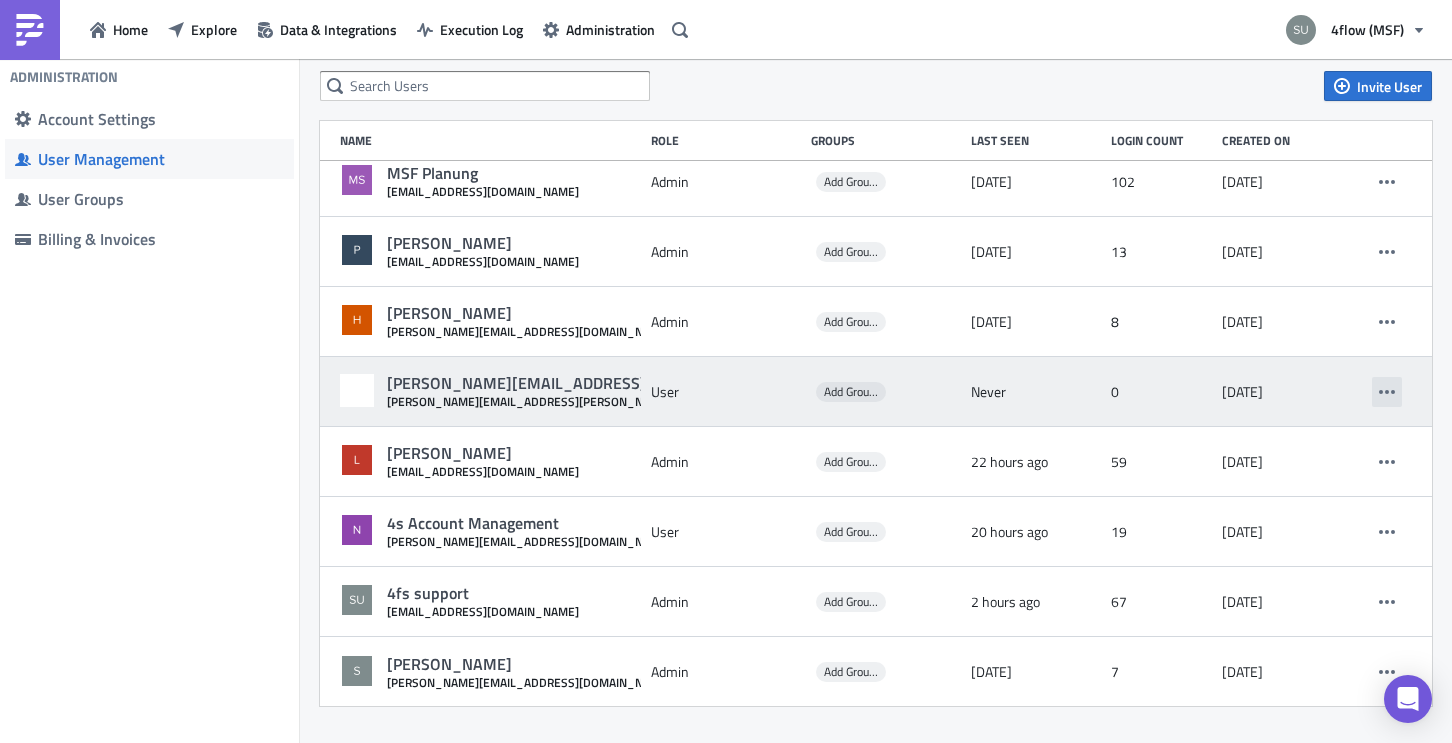 click at bounding box center (1387, 392) 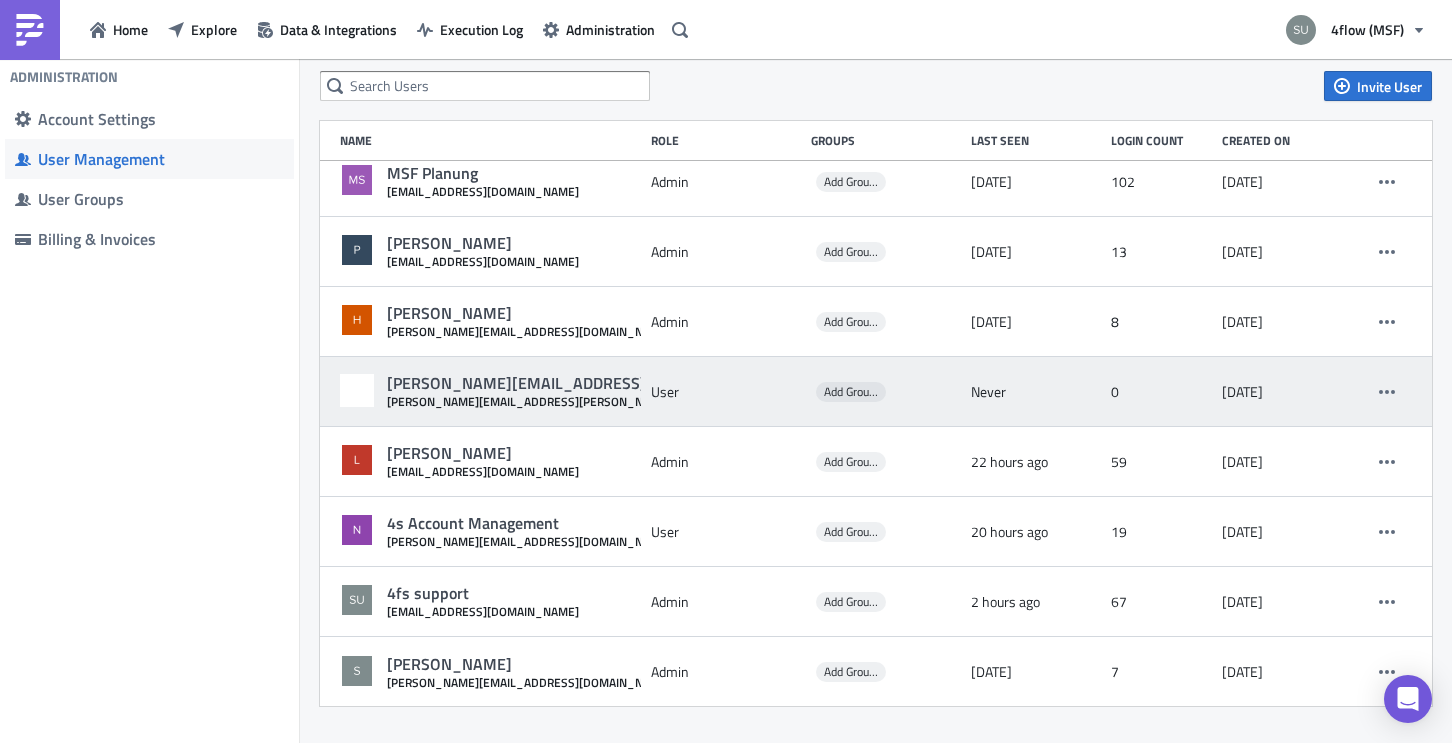 click on "[PERSON_NAME][EMAIL_ADDRESS][PERSON_NAME][DOMAIN_NAME]" at bounding box center [642, 383] 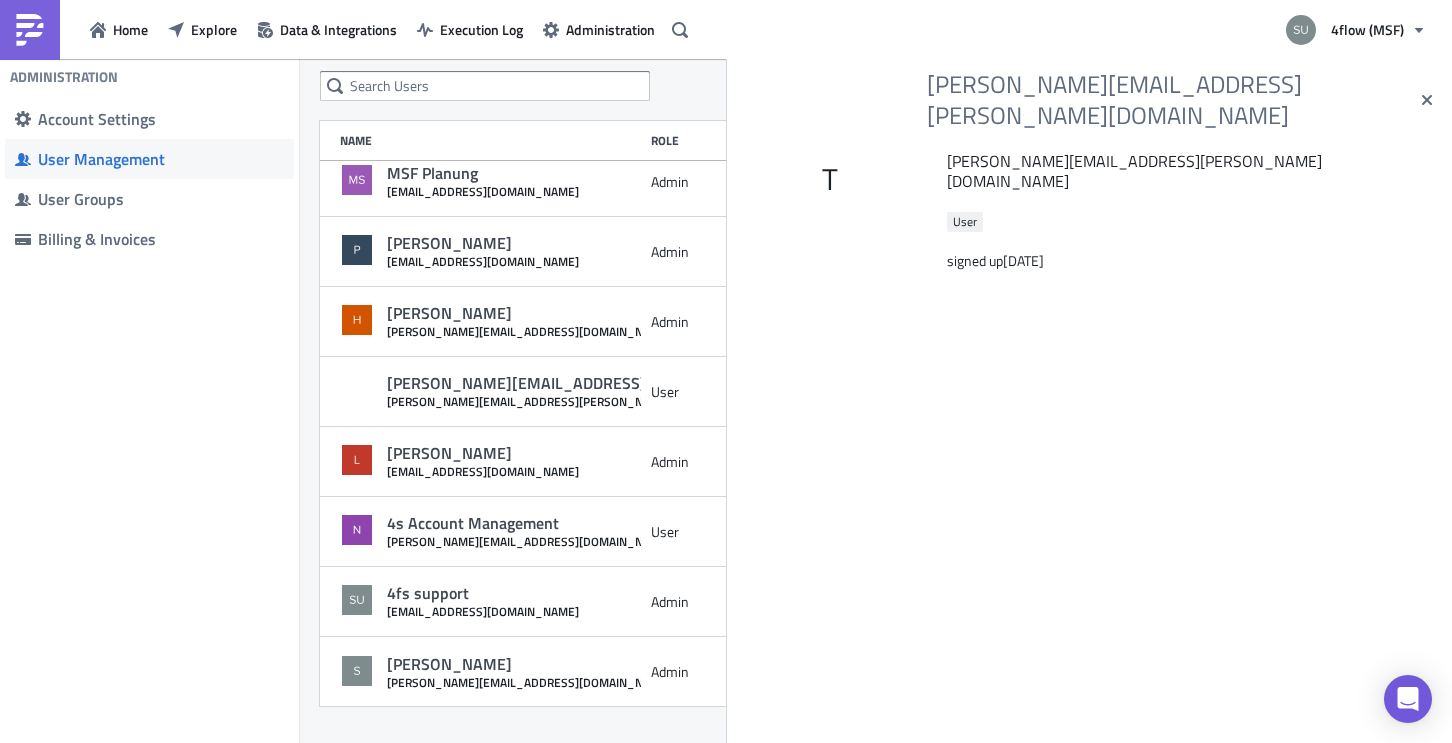 click on "T" at bounding box center (830, 179) 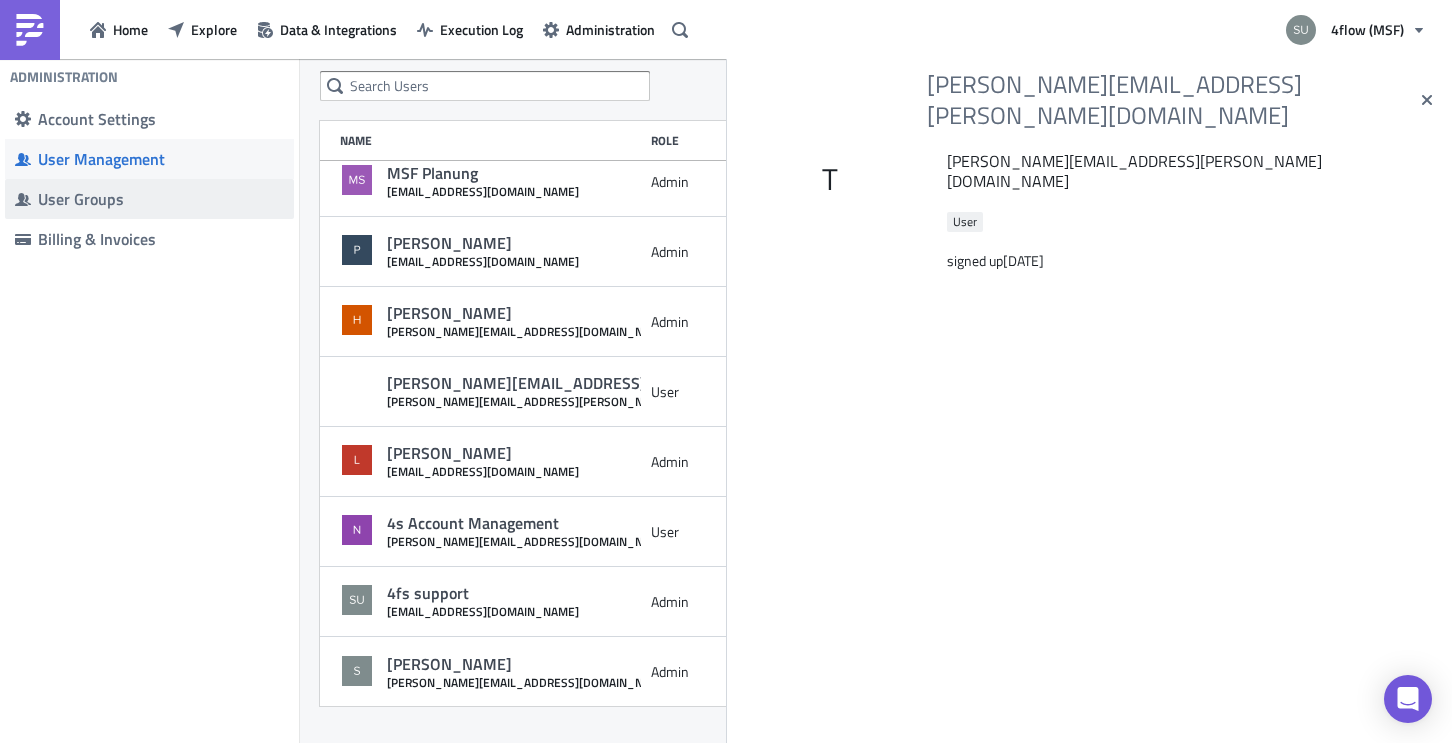 click on "Home Explore Data & Integrations Execution Log Administration 4flow (MSF) Administration Account Settings User Management User Groups Billing & Invoices Invite User Name Role Groups Last Seen Login Count Created on Pushmetrics Support support-access@pushmetrics.io Admin Add Groups 2 weeks ago 72 5 months ago Franziska Kaiser f.kaiser@4flow.com Admin Add Groups 3 months ago 36 5 months ago MSF Planung msf_planning@4flow.com Admin Add Groups 1 day ago 102 5 months ago Pauline Pochte p.pochte@4flow.de Admin Add Groups 2 weeks ago 13 5 months ago Henriette Franz h.franz@4flow.com Admin Add Groups 2 weeks ago 8 5 months ago thomas.mader@magna.com thomas.mader@magna.com User Add Groups Never 0 3 months ago Lincoln Campos l.pereiradecampos@4flow.com Admin Add Groups 22 hours ago 59 3 months ago 4s Account Management n.wegmann@4flow.de User Add Groups 20 hours ago 19 3 months ago 4fs support support@4flow.com Admin Add Groups 2 hours ago 67 3 months ago Söhnke Braun s.braun@4flow.com Admin Add Groups 7" at bounding box center [726, 373] 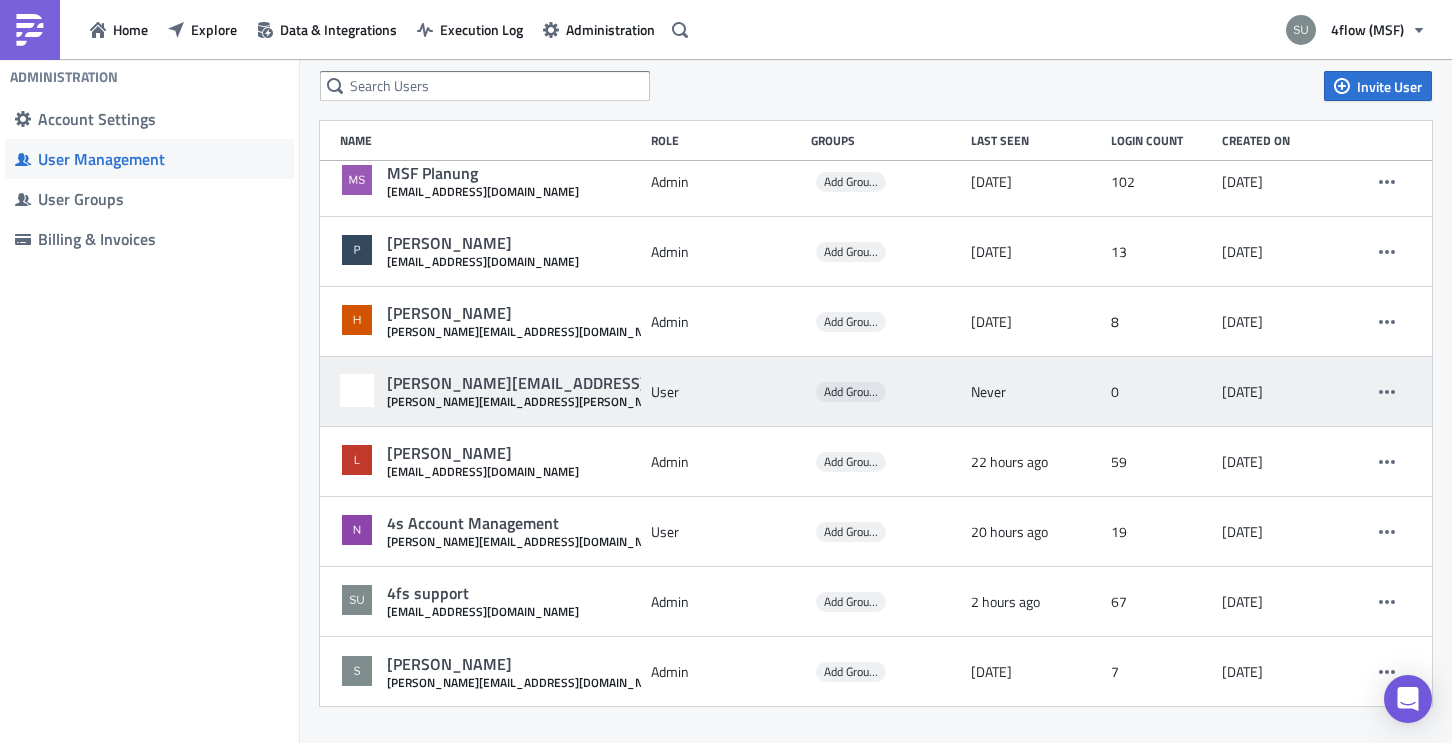 click on "[PERSON_NAME][EMAIL_ADDRESS][PERSON_NAME][DOMAIN_NAME]" at bounding box center [642, 383] 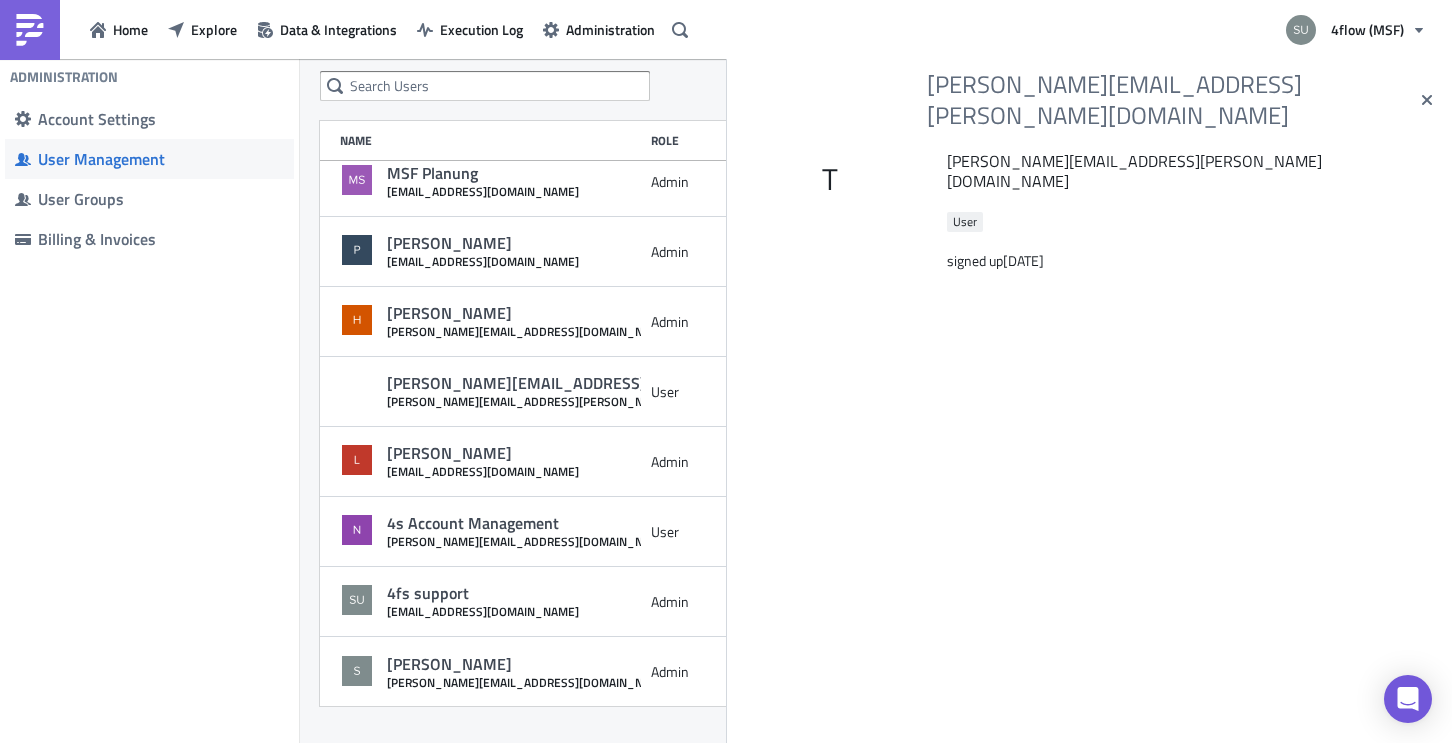 click on "Home Explore Data & Integrations Execution Log Administration 4flow (MSF) Administration Account Settings User Management User Groups Billing & Invoices Invite User Name Role Groups Last Seen Login Count Created on Pushmetrics Support support-access@pushmetrics.io Admin Add Groups 2 weeks ago 72 5 months ago Franziska Kaiser f.kaiser@4flow.com Admin Add Groups 3 months ago 36 5 months ago MSF Planung msf_planning@4flow.com Admin Add Groups 1 day ago 102 5 months ago Pauline Pochte p.pochte@4flow.de Admin Add Groups 2 weeks ago 13 5 months ago Henriette Franz h.franz@4flow.com Admin Add Groups 2 weeks ago 8 5 months ago thomas.mader@magna.com thomas.mader@magna.com User Add Groups Never 0 3 months ago Lincoln Campos l.pereiradecampos@4flow.com Admin Add Groups 22 hours ago 59 3 months ago 4s Account Management n.wegmann@4flow.de User Add Groups 20 hours ago 19 3 months ago 4fs support support@4flow.com Admin Add Groups 2 hours ago 67 3 months ago Söhnke Braun s.braun@4flow.com Admin Add Groups 7" at bounding box center [726, 373] 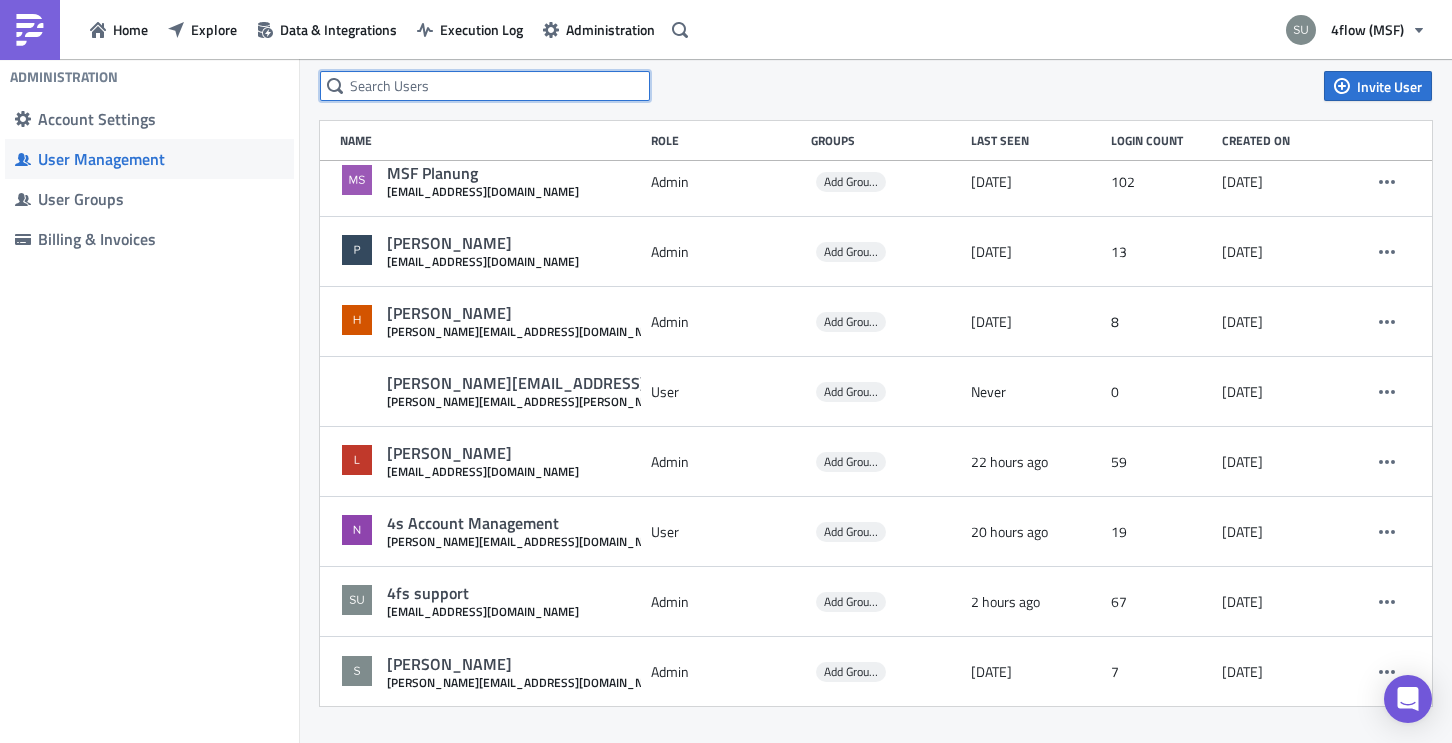 click at bounding box center (485, 86) 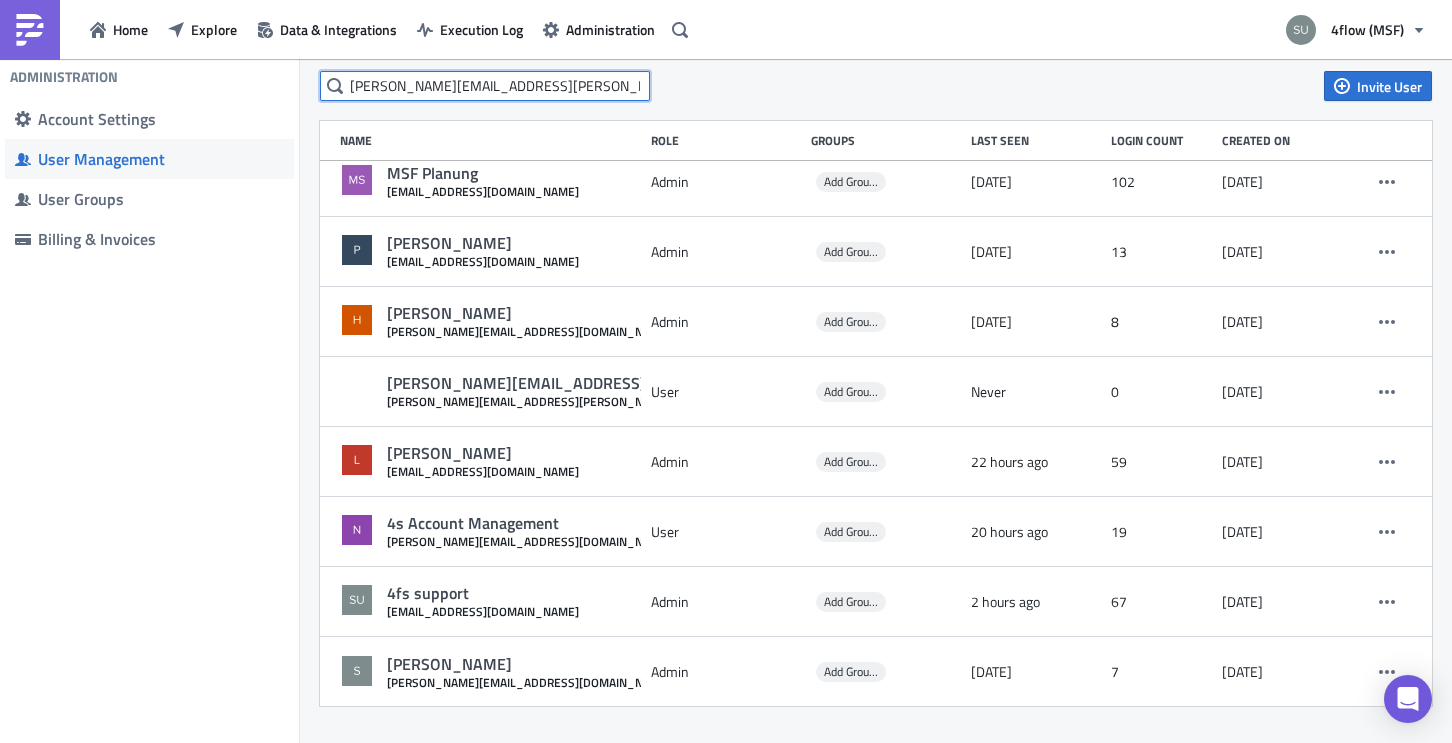 type on "[PERSON_NAME][EMAIL_ADDRESS][PERSON_NAME][DOMAIN_NAME]" 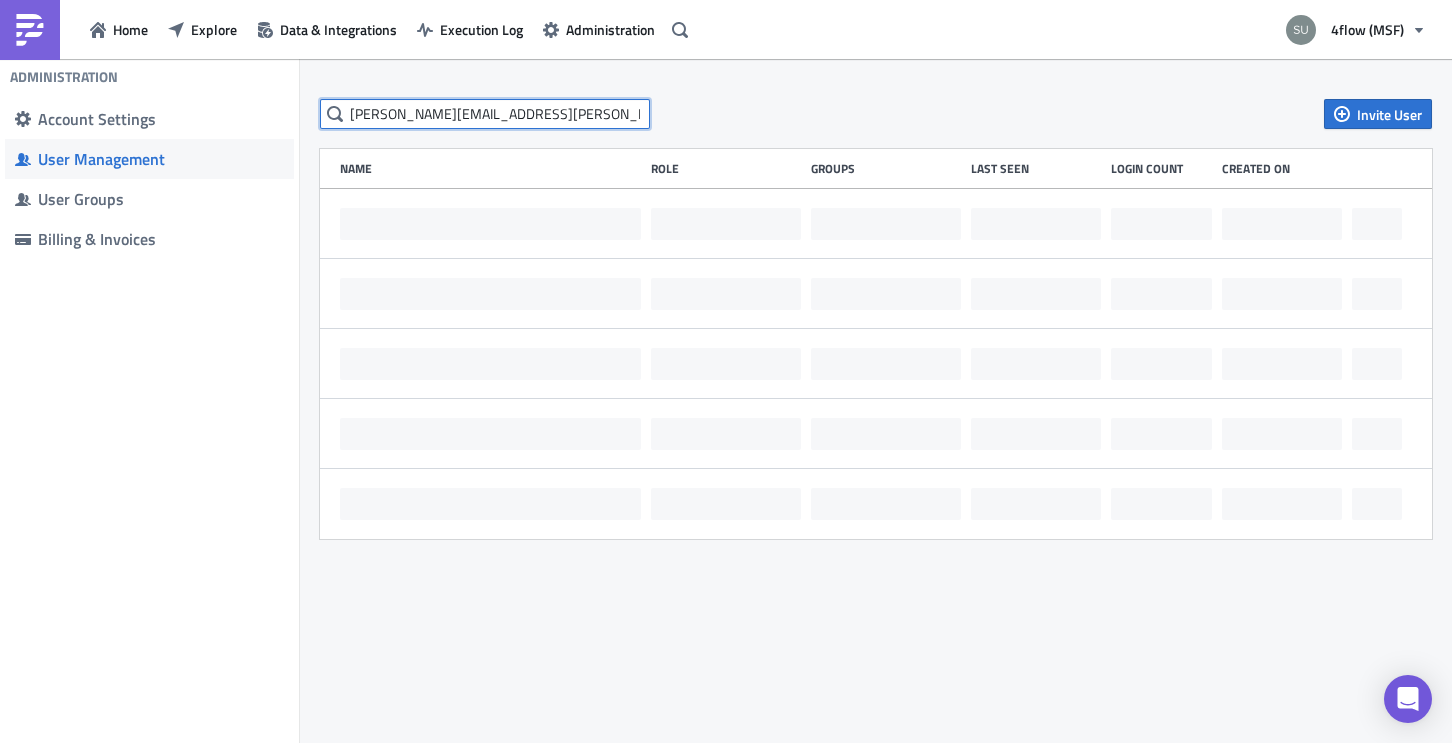 scroll, scrollTop: 0, scrollLeft: 0, axis: both 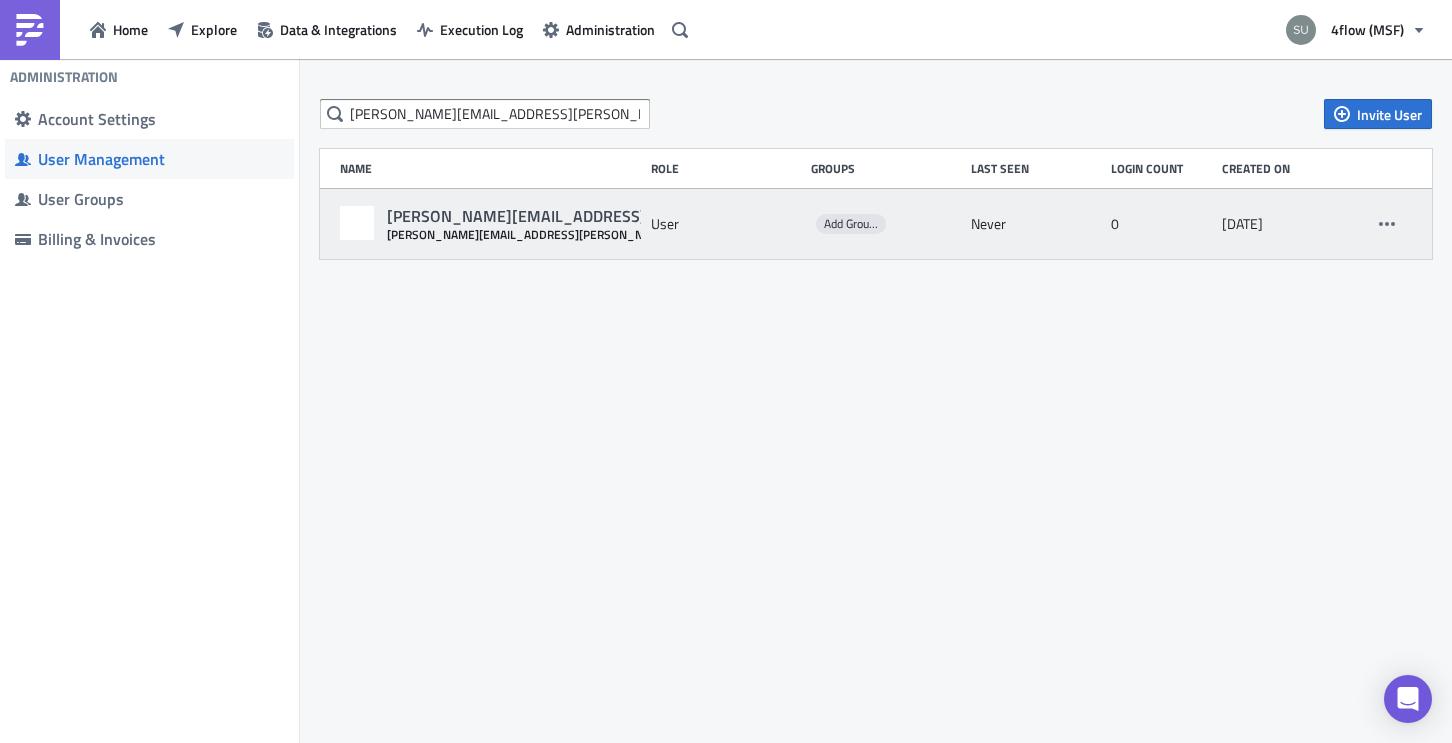 click on "thomas.mader@magna.com thomas.mader@magna.com User Add Groups Never 0 3 months ago" at bounding box center (876, 224) 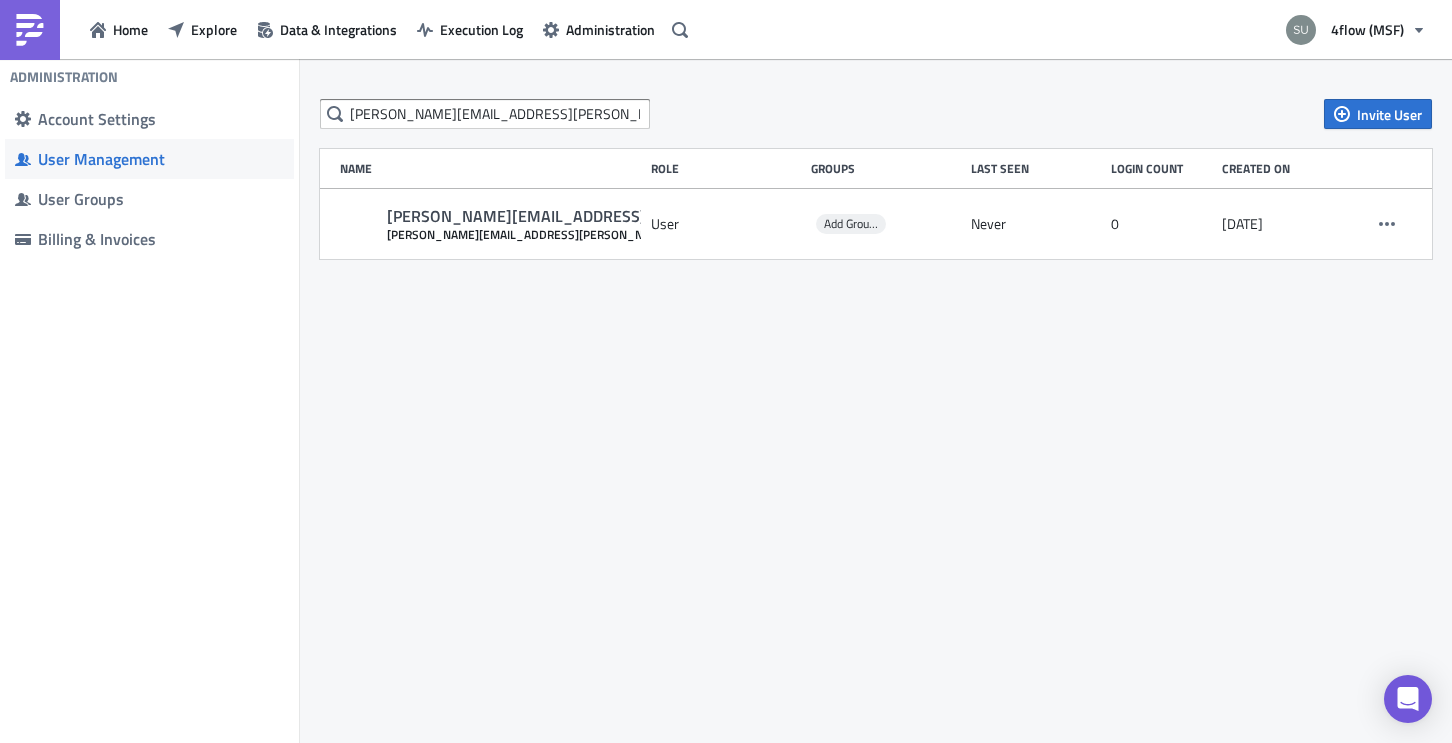 click on "thomas.mader@magna.com Invite User Name Role Groups Last Seen Login Count Created on thomas.mader@magna.com thomas.mader@magna.com User Add Groups Never 0 3 months ago" at bounding box center [876, 402] 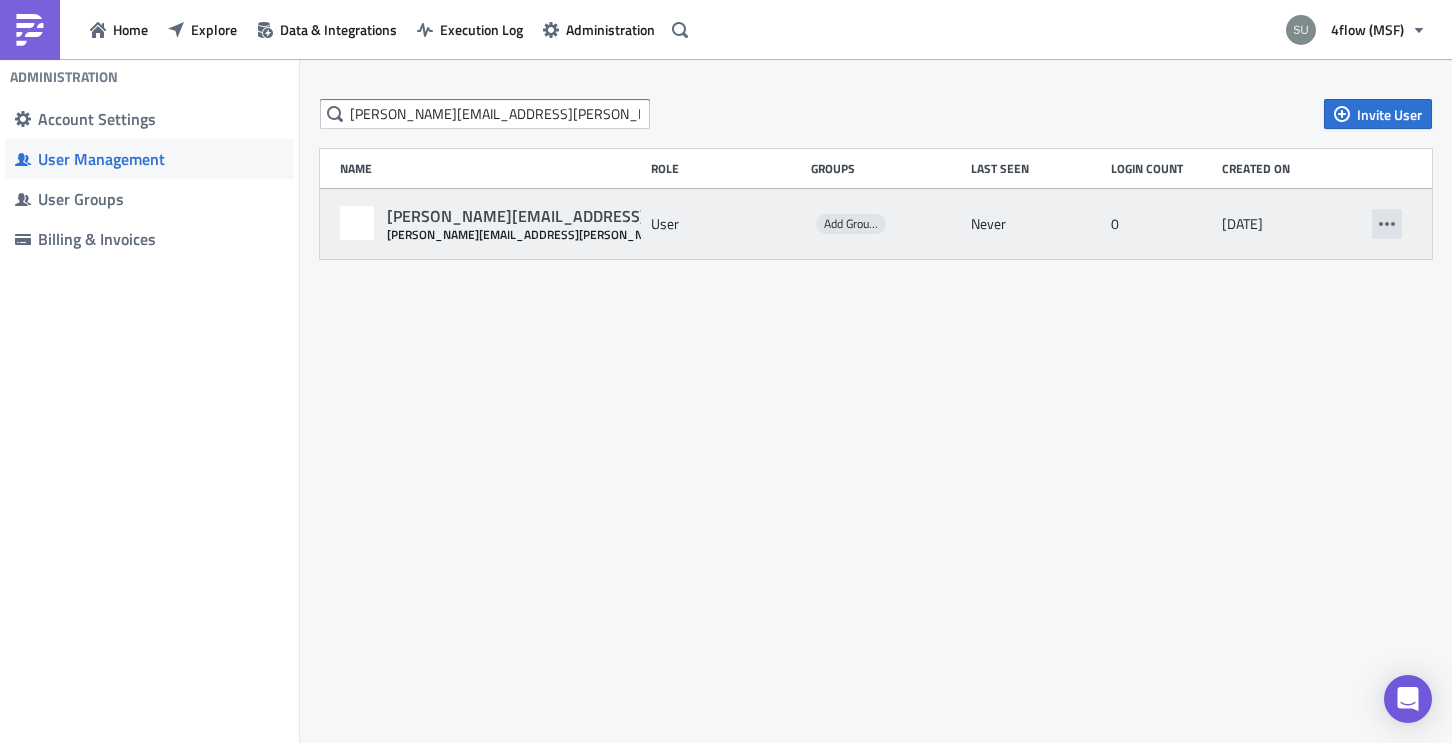 click at bounding box center [1387, 224] 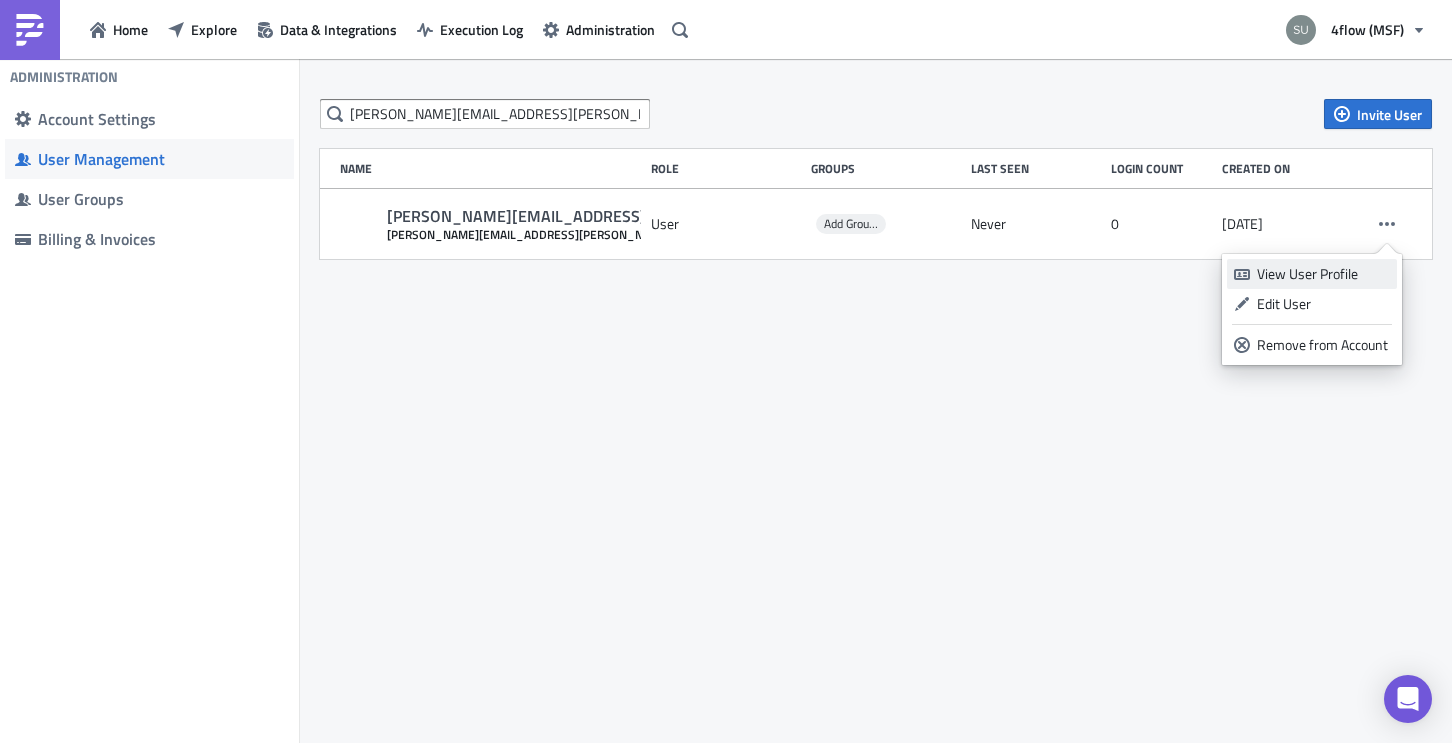 click on "View User Profile" at bounding box center [1323, 274] 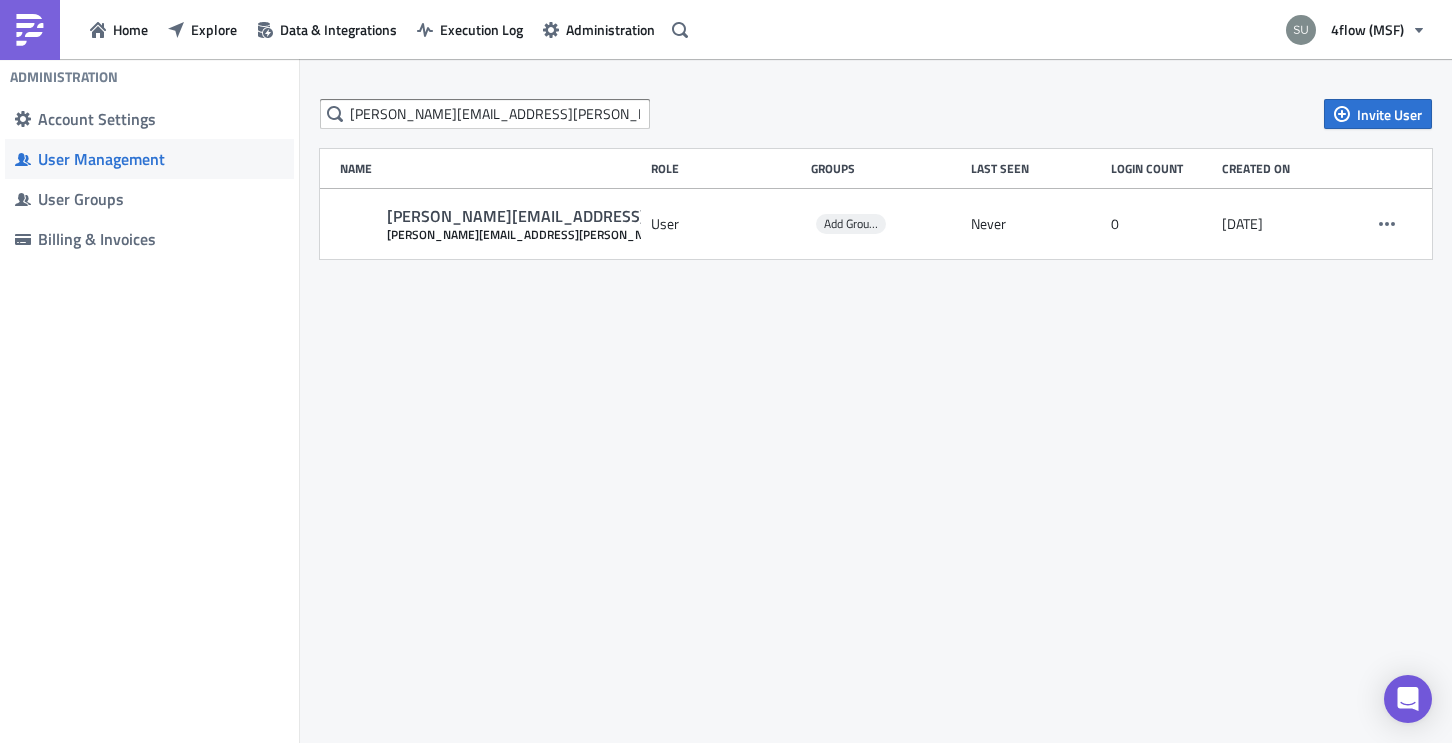 click on "Home Explore Data & Integrations Execution Log Administration 4flow (MSF) Administration Account Settings User Management User Groups Billing & Invoices [PERSON_NAME][EMAIL_ADDRESS][PERSON_NAME][DOMAIN_NAME] Invite User Name Role Groups Last Seen Login Count Created on [PERSON_NAME][EMAIL_ADDRESS][PERSON_NAME][DOMAIN_NAME] [PERSON_NAME][DOMAIN_NAME][EMAIL_ADDRESS][PERSON_NAME][DOMAIN_NAME] User Add Groups Never 0 [DATE]" at bounding box center [726, 373] 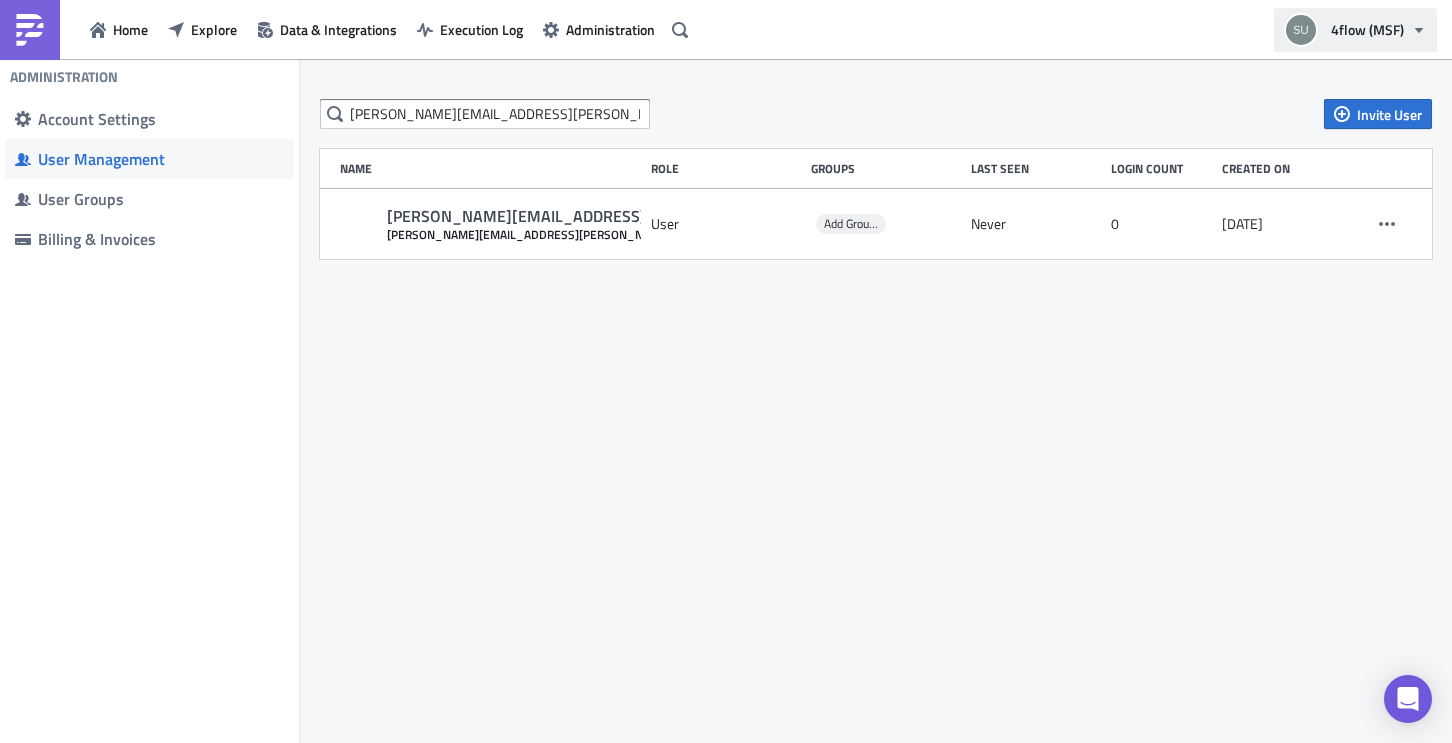 click on "4flow (MSF)" at bounding box center (1367, 29) 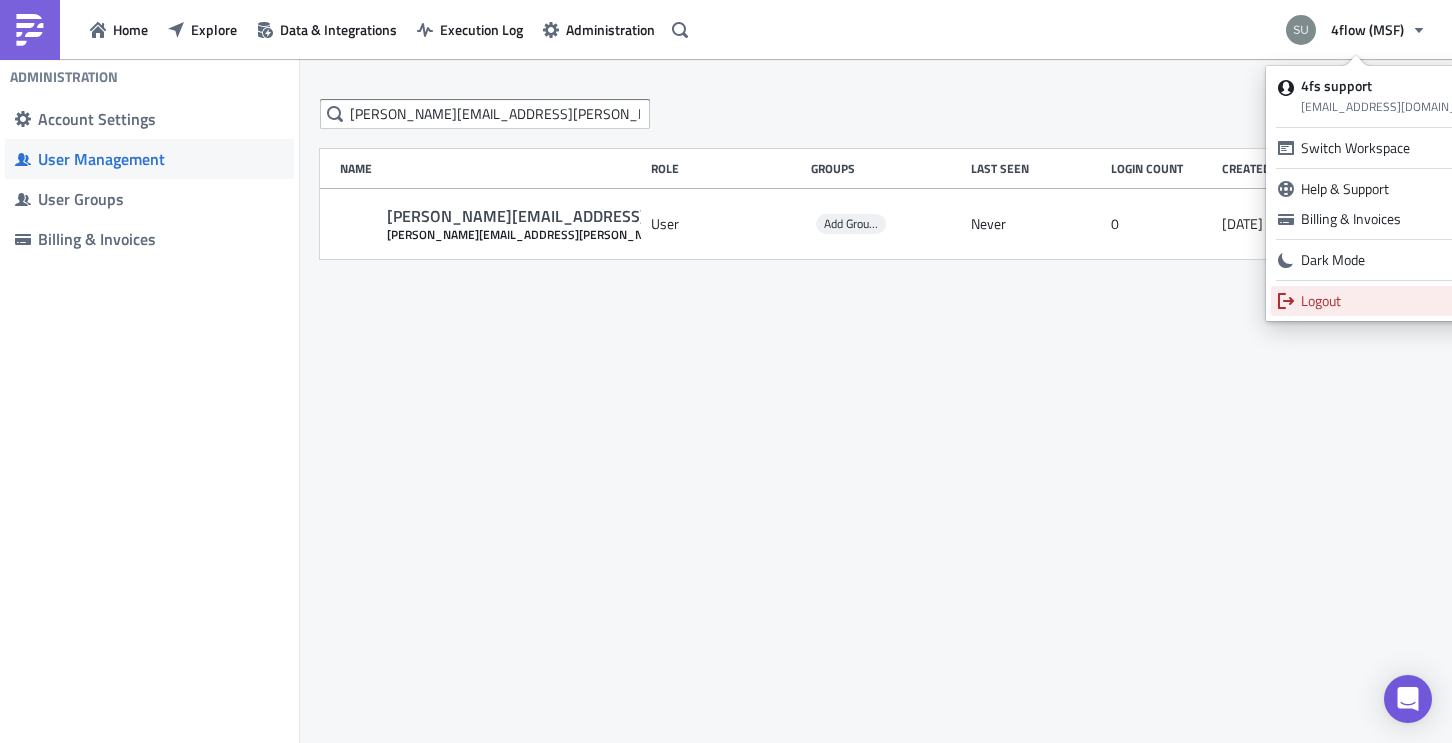 click on "Logout" at bounding box center (1397, 301) 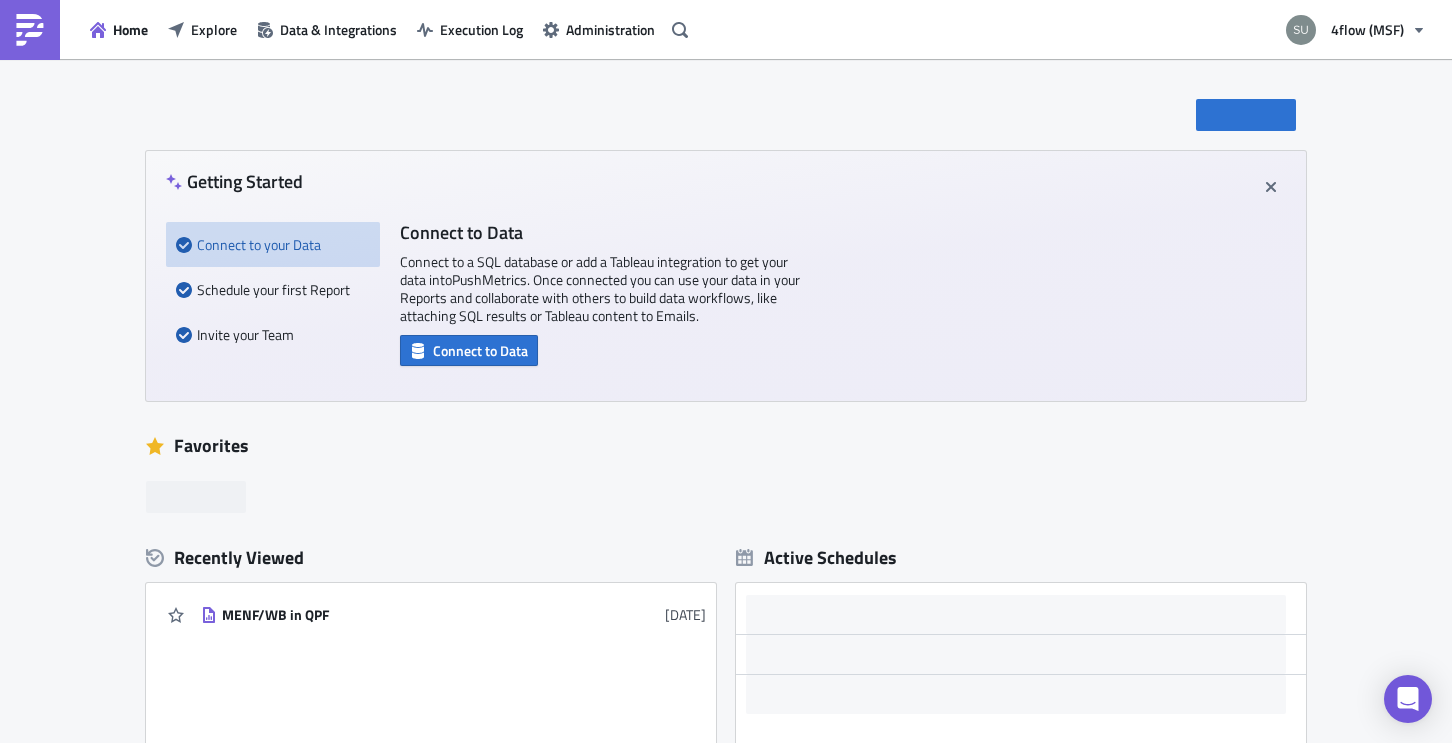 scroll, scrollTop: 0, scrollLeft: 0, axis: both 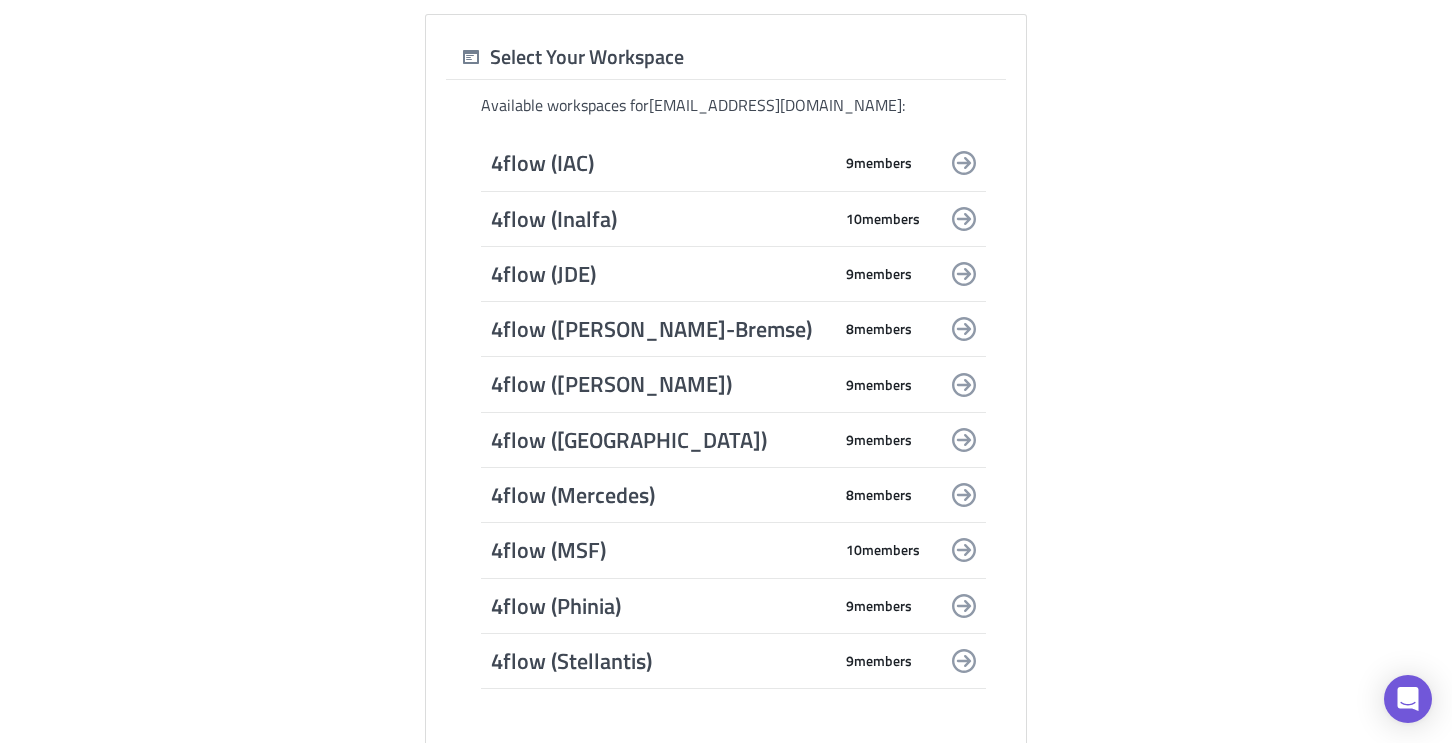 click on "4flow (MSF)" at bounding box center (661, 550) 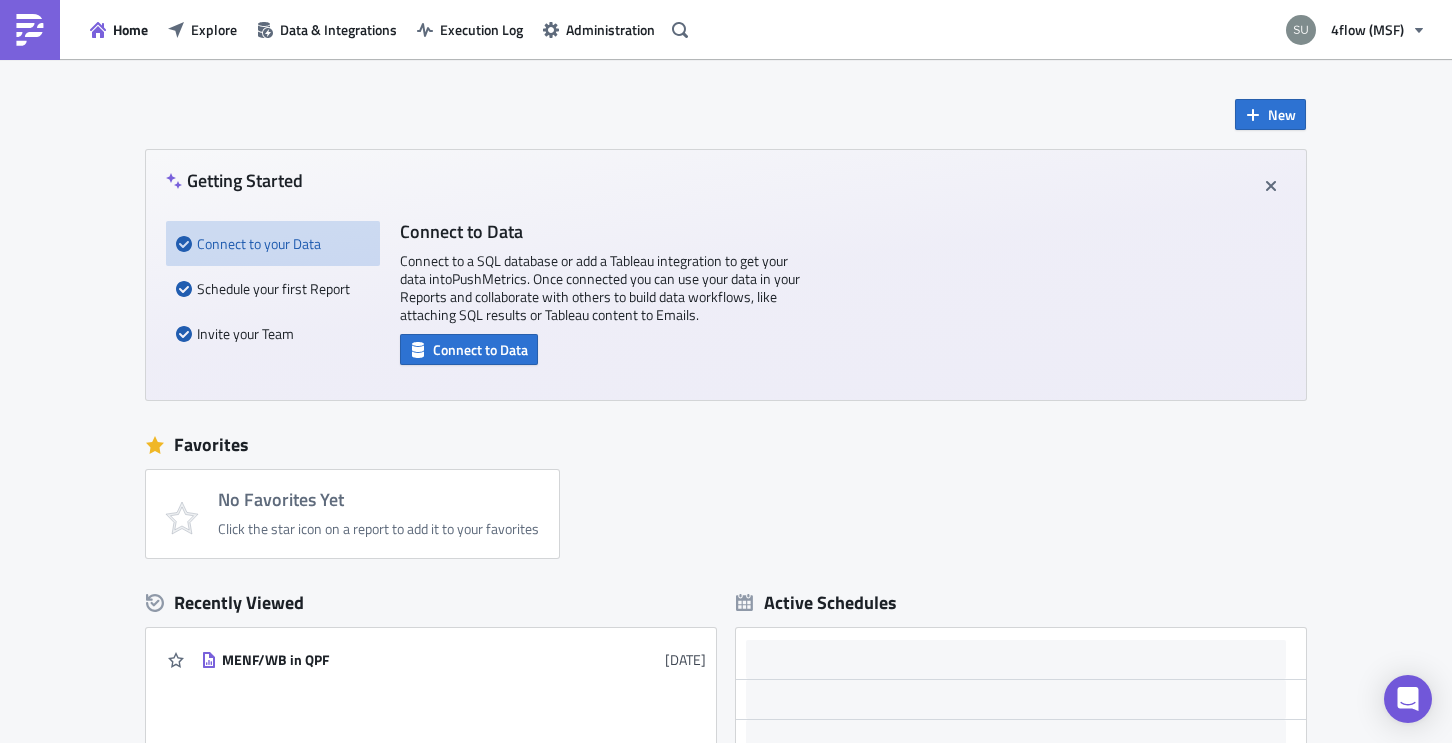 scroll, scrollTop: 0, scrollLeft: 0, axis: both 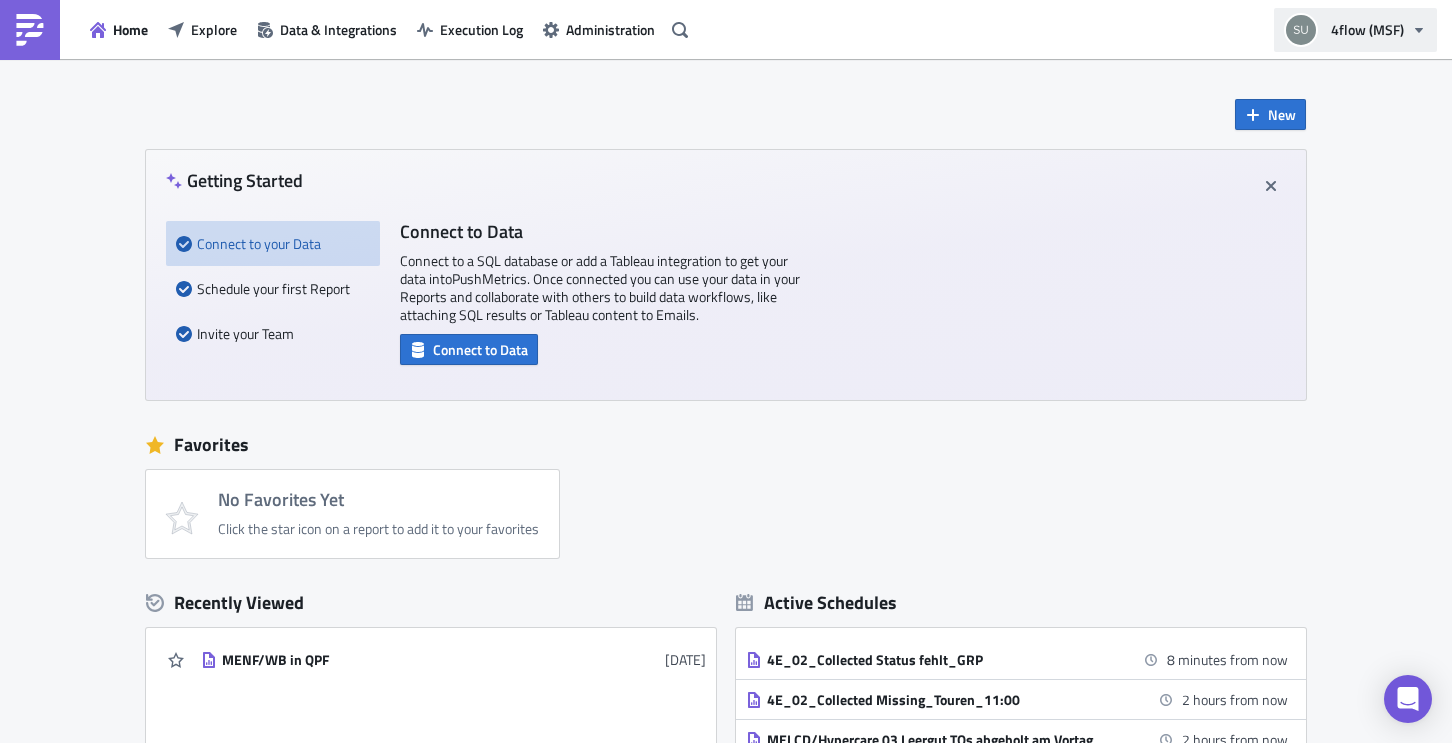 click on "4flow (MSF)" at bounding box center [1367, 29] 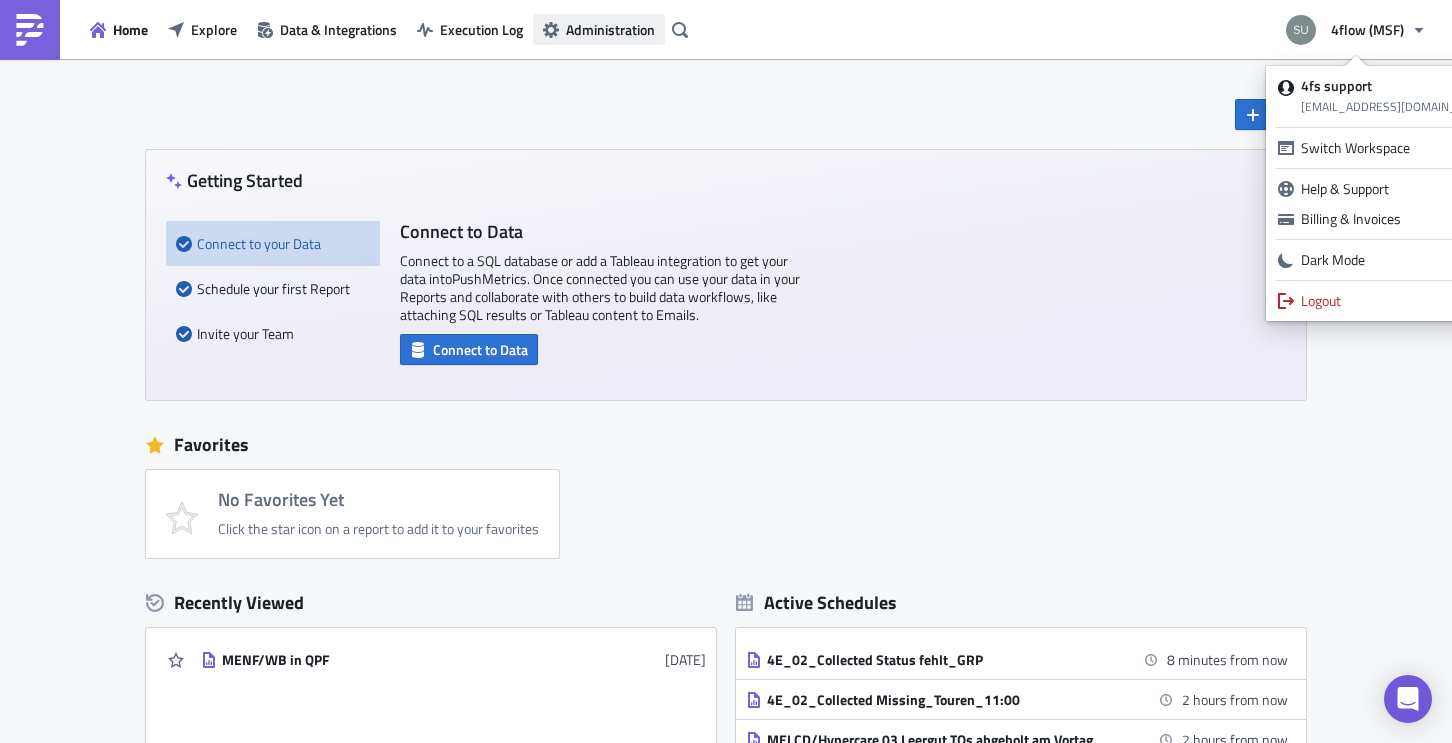 click 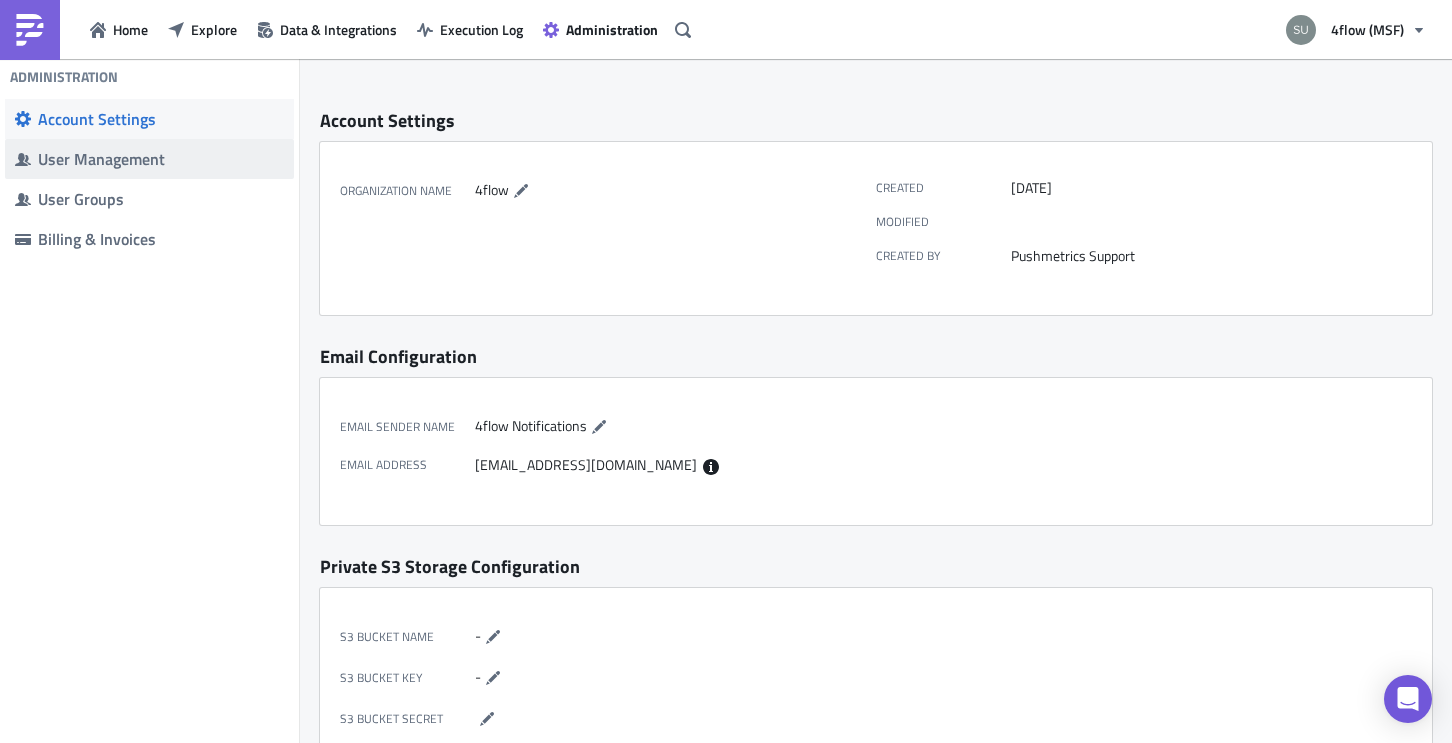 click on "User Management" at bounding box center (161, 159) 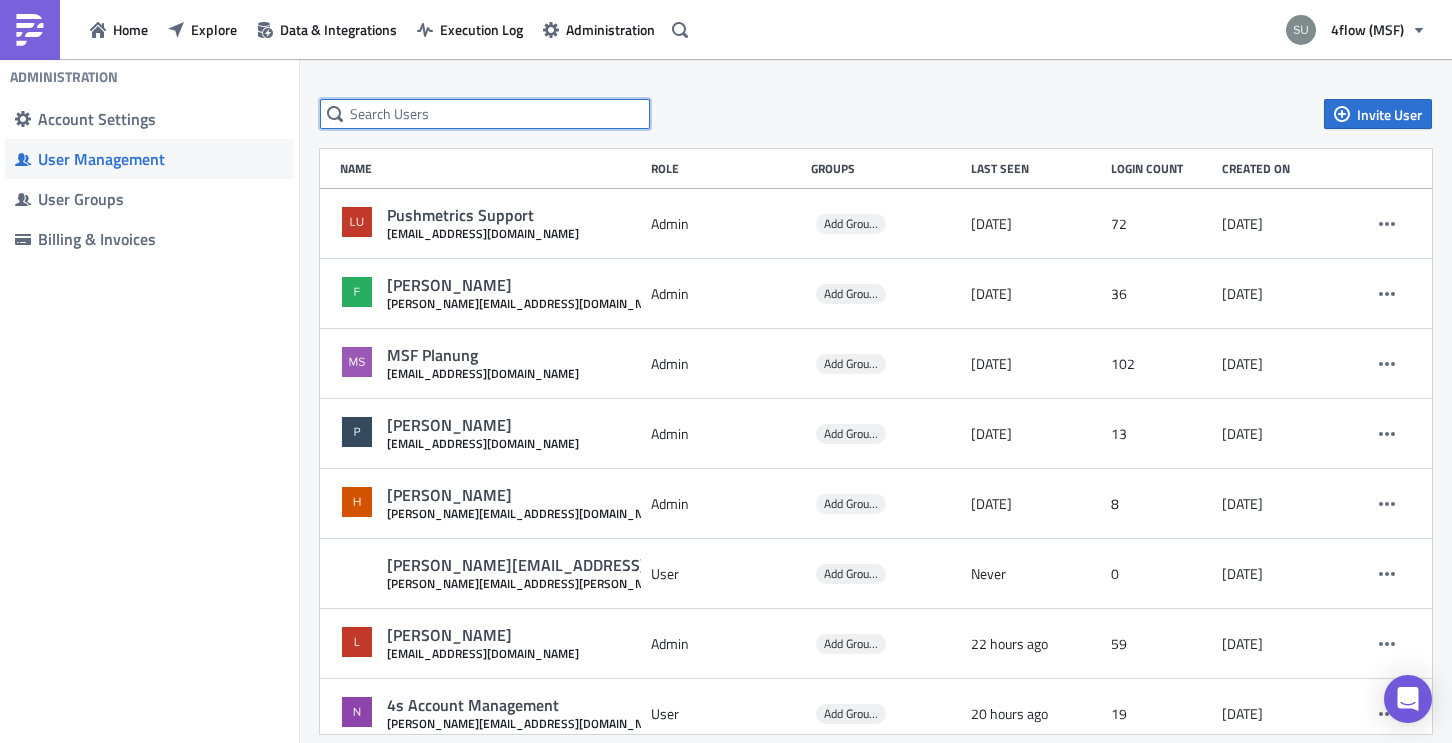 click at bounding box center [485, 114] 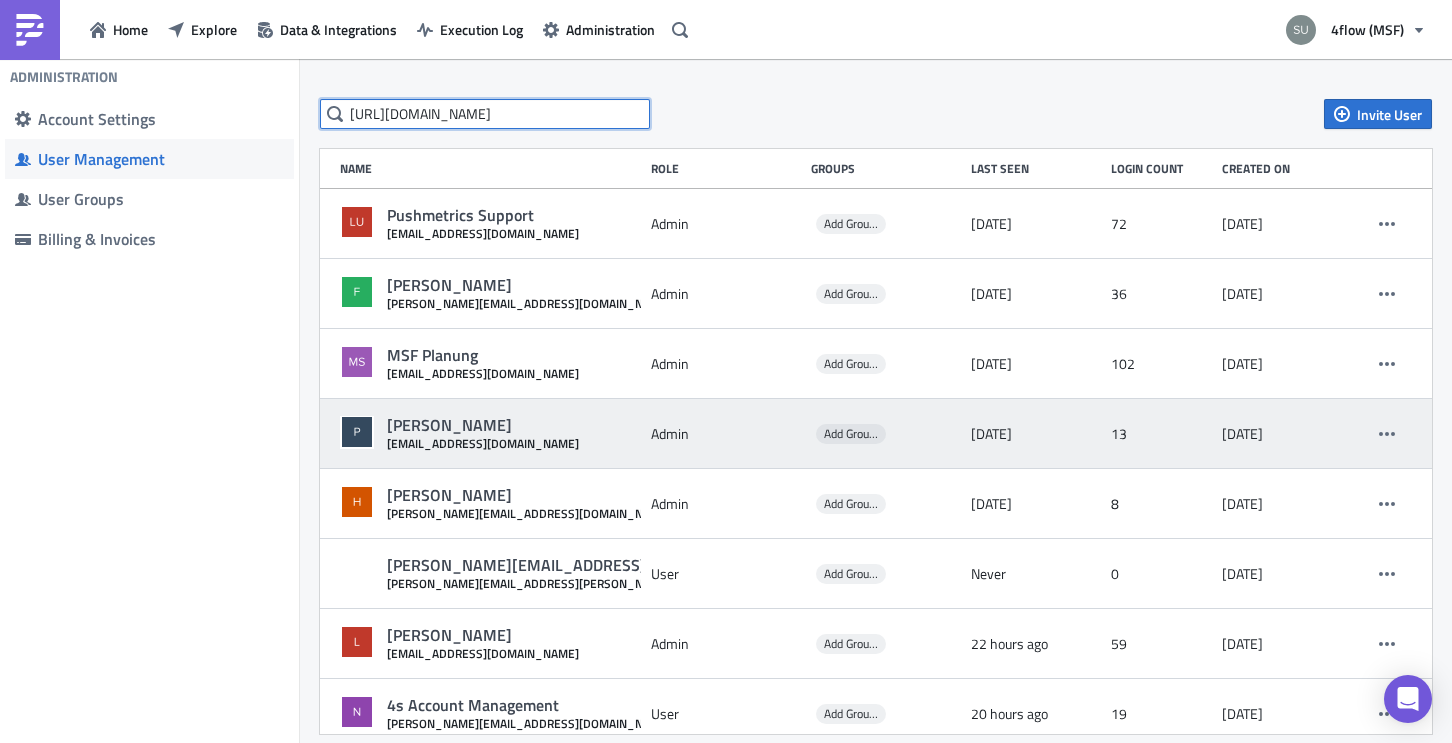 scroll, scrollTop: 0, scrollLeft: 27, axis: horizontal 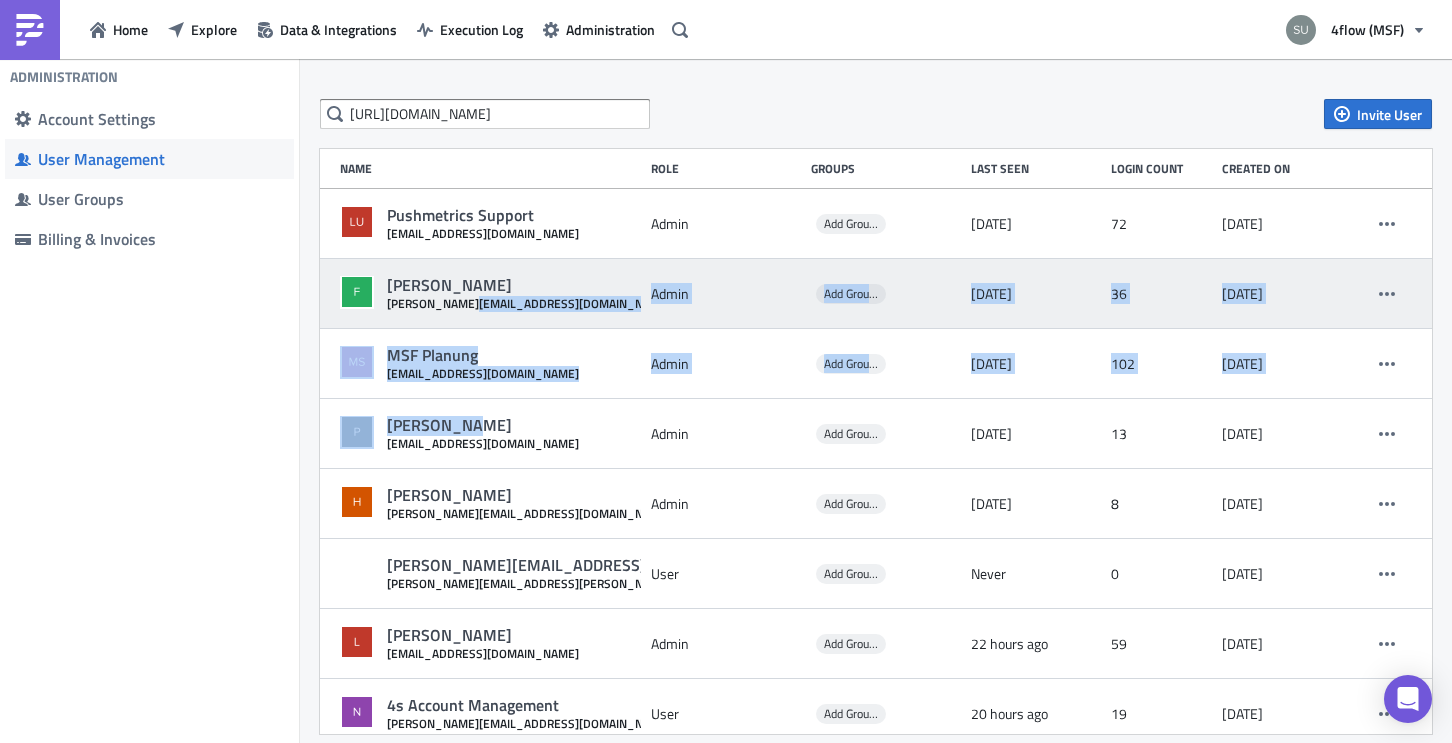 drag, startPoint x: 456, startPoint y: 417, endPoint x: 457, endPoint y: 304, distance: 113.004425 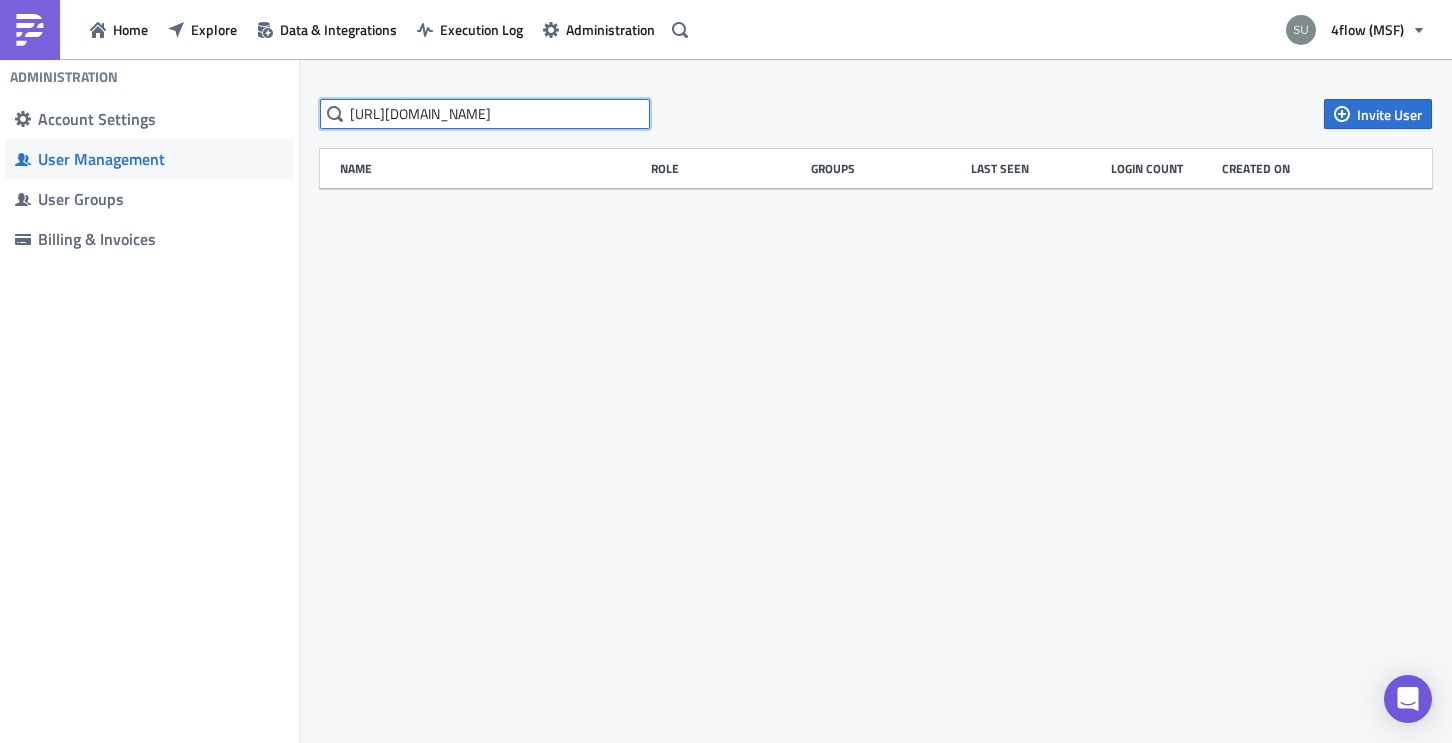 click on "https://support.4flow.com/browse/SUPPORT-740738" at bounding box center (485, 114) 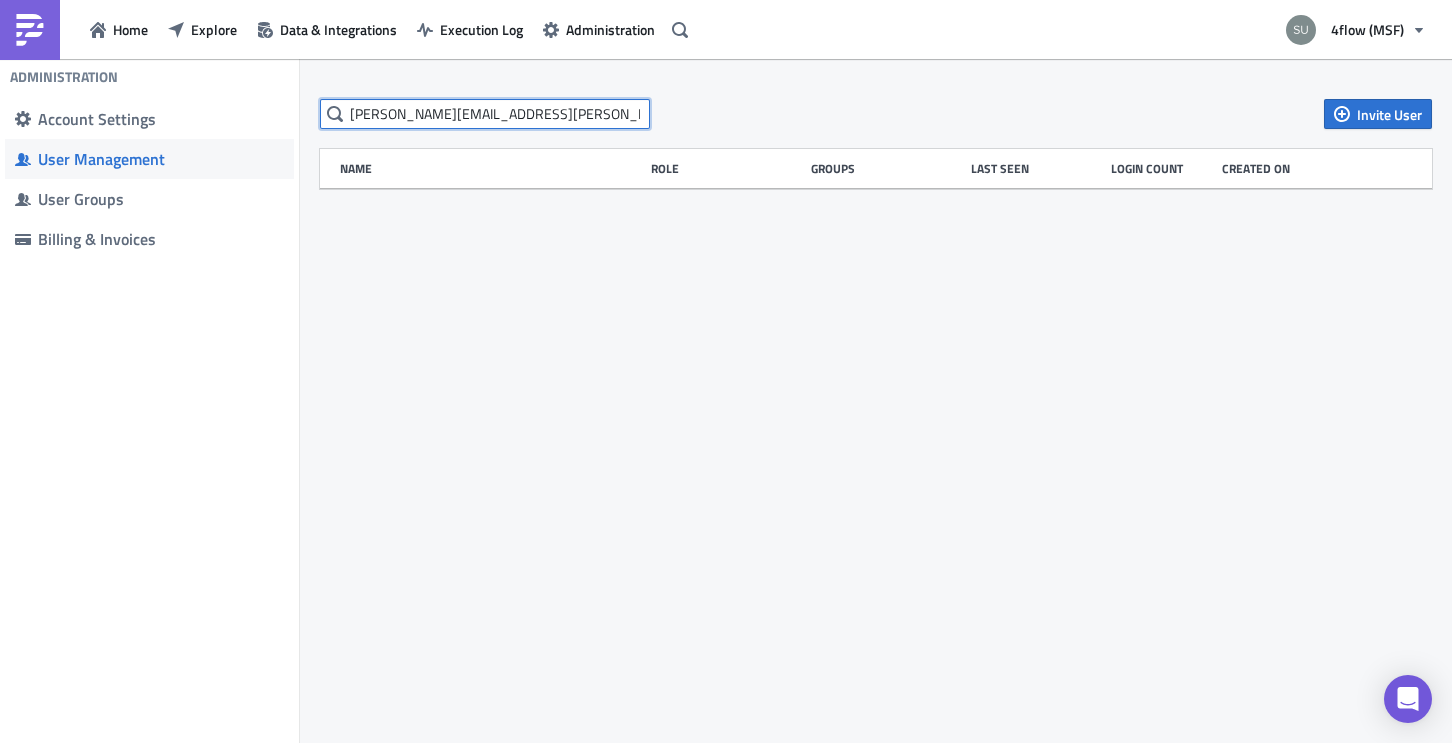 type on "[PERSON_NAME][EMAIL_ADDRESS][PERSON_NAME][DOMAIN_NAME]" 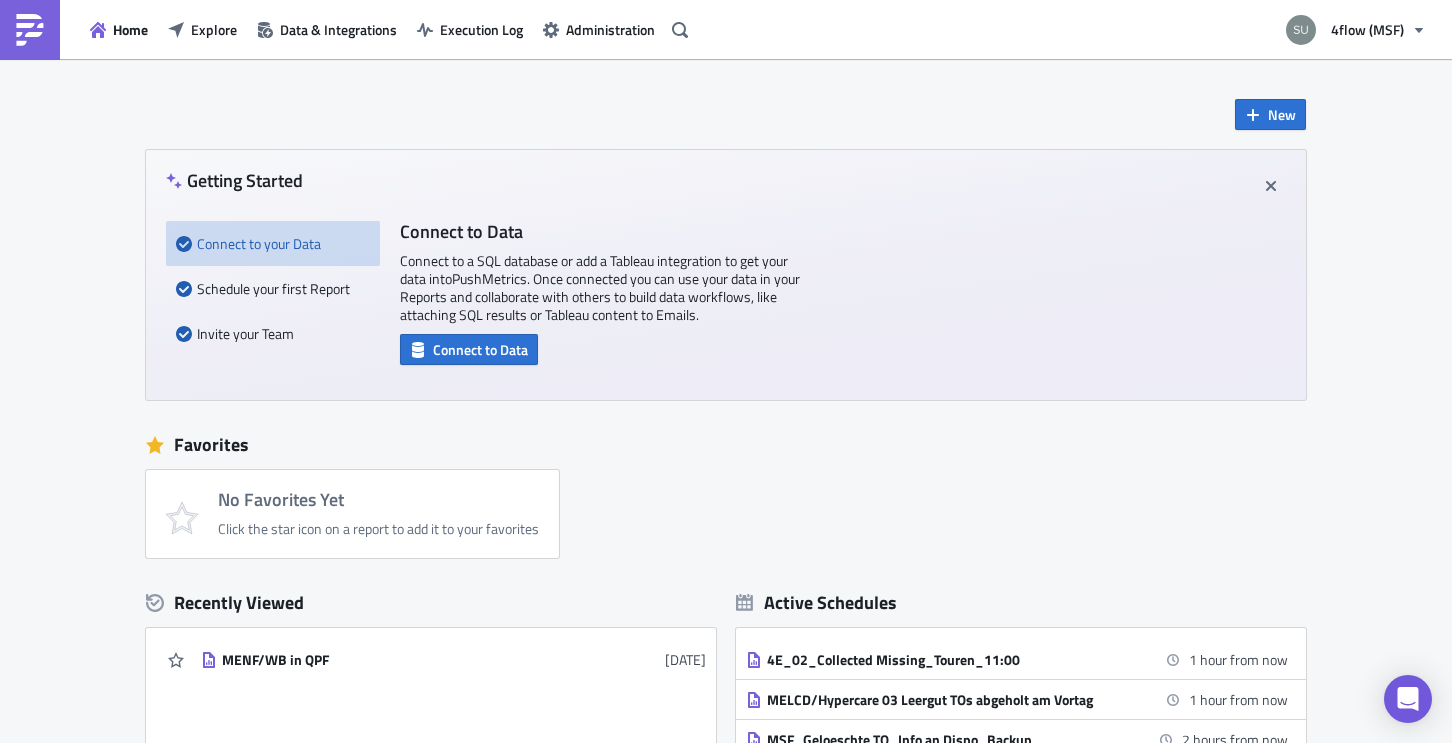scroll, scrollTop: 0, scrollLeft: 0, axis: both 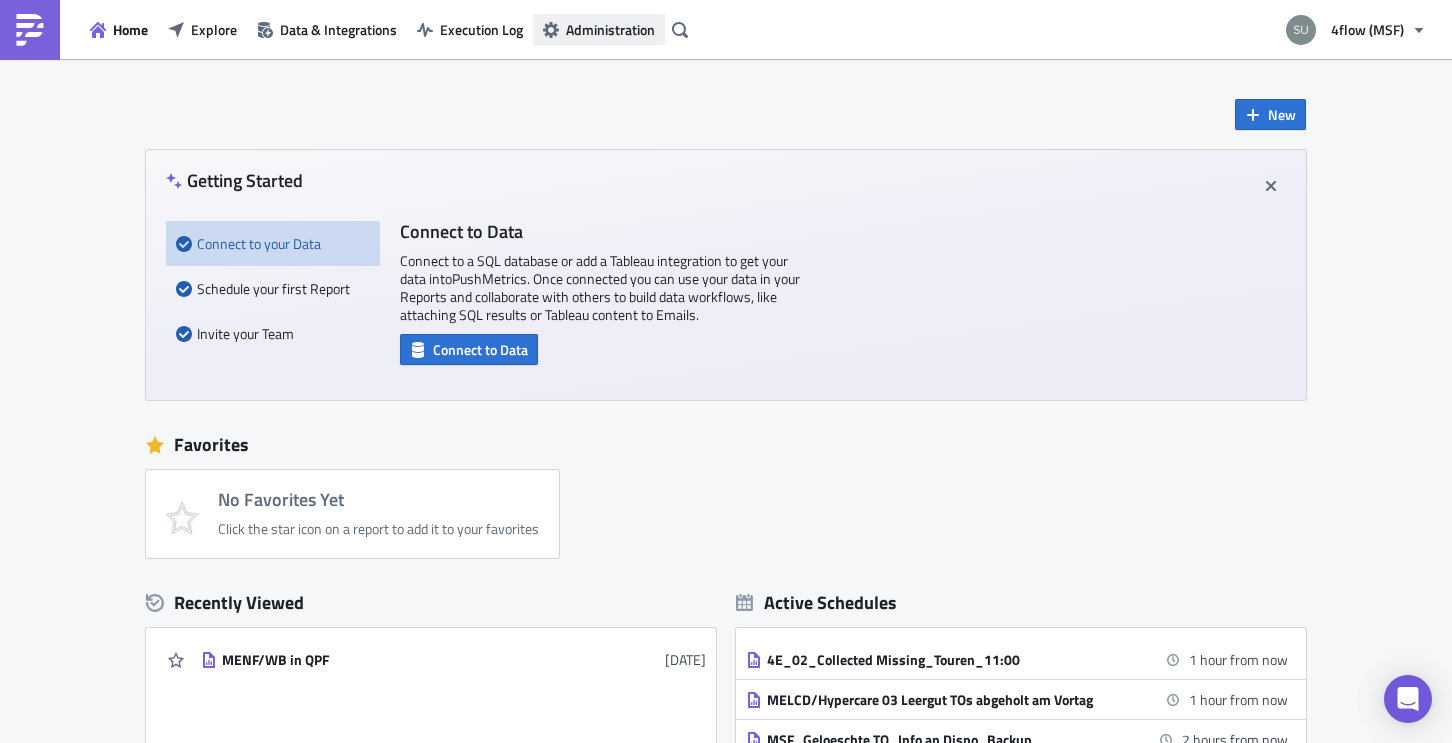 click on "Administration" at bounding box center (610, 29) 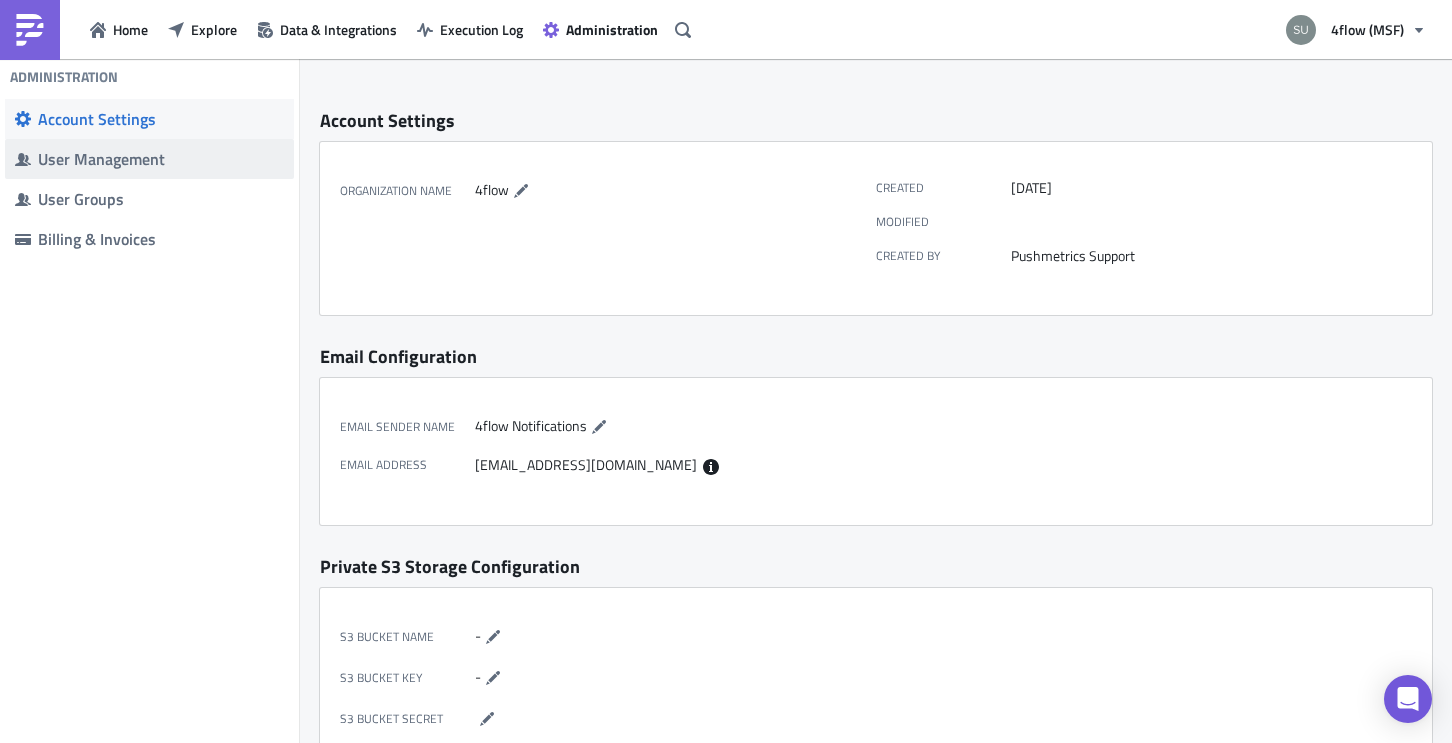 click on "User Management" at bounding box center (161, 159) 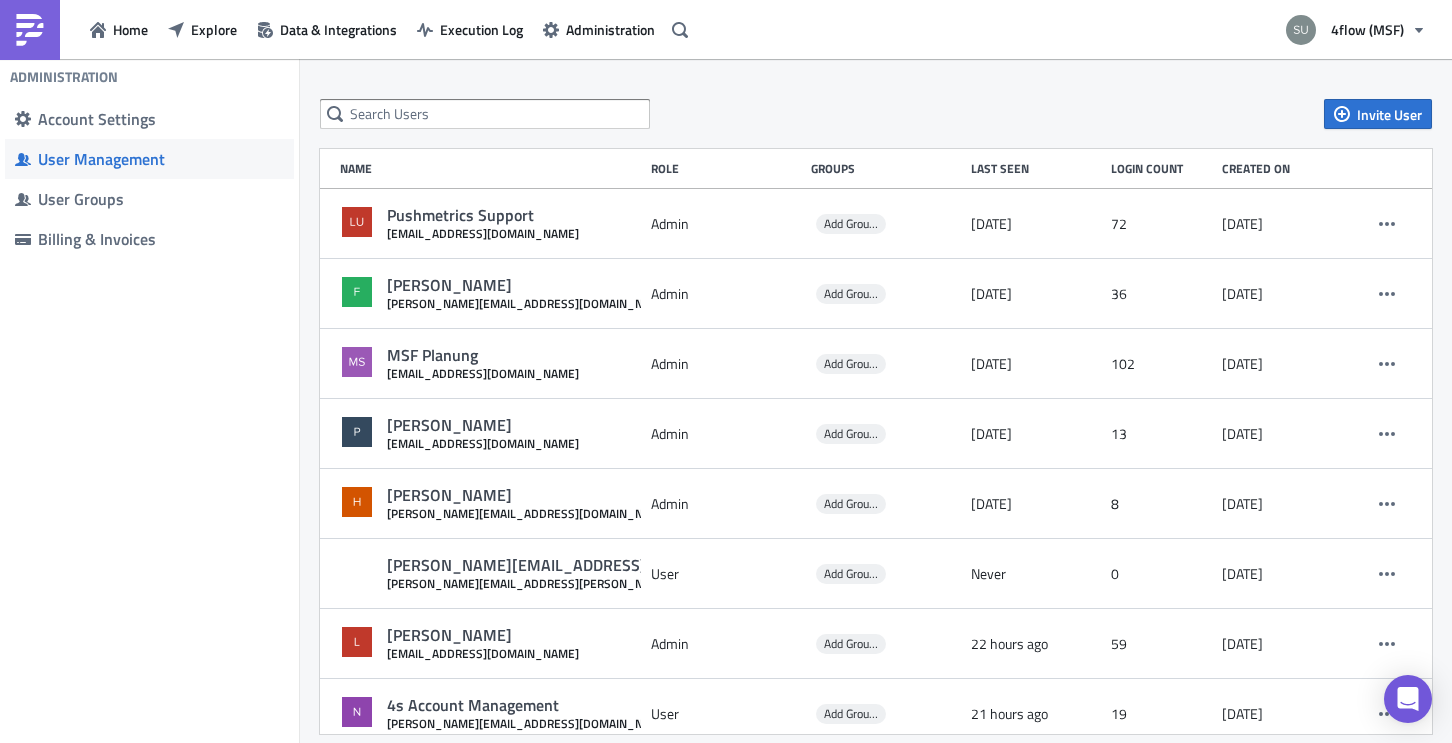 click on "Invite User Name Role Groups Last Seen Login Count Created on Pushmetrics Support [EMAIL_ADDRESS][DOMAIN_NAME] Admin Add Groups [DATE] 72 [DATE] [PERSON_NAME] [PERSON_NAME][EMAIL_ADDRESS][DOMAIN_NAME] Admin Add Groups [DATE] 36 [DATE] MSF Planung [EMAIL_ADDRESS][DOMAIN_NAME] Admin Add Groups [DATE] 102 [DATE] [PERSON_NAME] [EMAIL_ADDRESS][DOMAIN_NAME] Admin Add Groups [DATE] 13 [DATE] [PERSON_NAME] [PERSON_NAME][EMAIL_ADDRESS][DOMAIN_NAME] Admin Add Groups [DATE] 8 [DATE] [PERSON_NAME][EMAIL_ADDRESS][PERSON_NAME][DOMAIN_NAME] [PERSON_NAME][DOMAIN_NAME][EMAIL_ADDRESS][PERSON_NAME][DOMAIN_NAME] User Add Groups Never 0 [DATE] [PERSON_NAME] [EMAIL_ADDRESS][DOMAIN_NAME] Admin Add Groups 22 hours ago 59 [DATE] 4s Account Management [PERSON_NAME][EMAIL_ADDRESS][DOMAIN_NAME] User Add Groups 21 hours ago 19 [DATE] 4fs support [EMAIL_ADDRESS][DOMAIN_NAME] Admin Add Groups 2 hours ago 68 [DATE] Söhnke [PERSON_NAME] [PERSON_NAME][EMAIL_ADDRESS][DOMAIN_NAME] Admin Add Groups [DATE] 7 [DATE]" at bounding box center [876, 416] 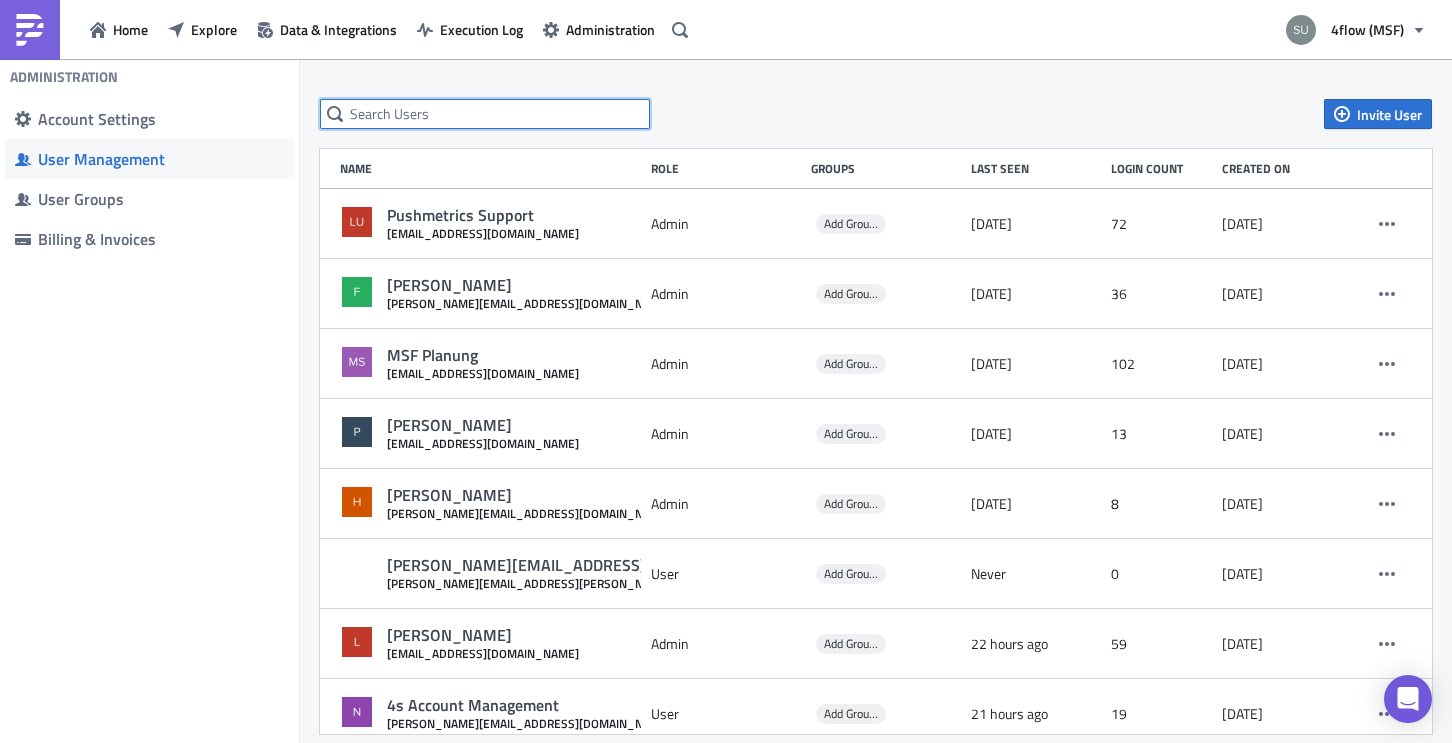 click at bounding box center [485, 114] 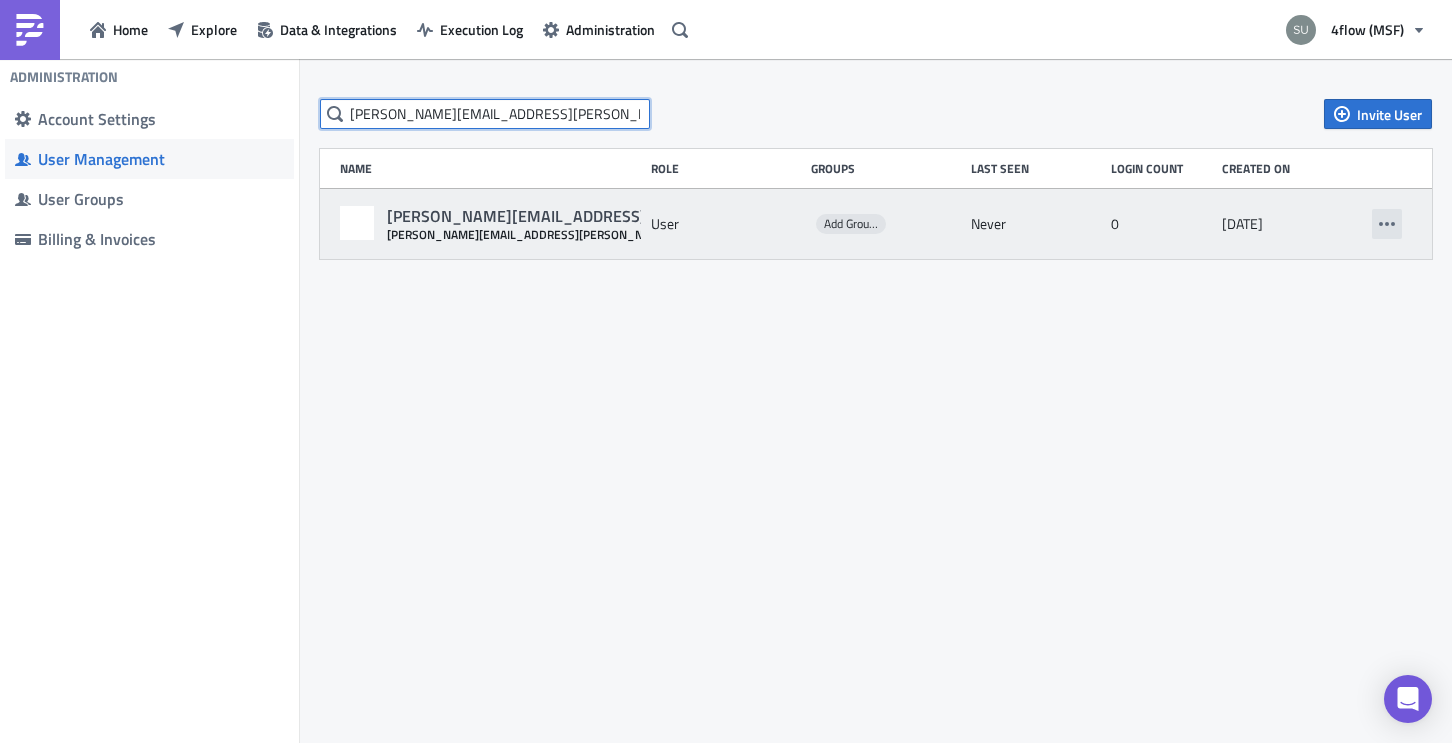 type on "[PERSON_NAME][EMAIL_ADDRESS][PERSON_NAME][DOMAIN_NAME]" 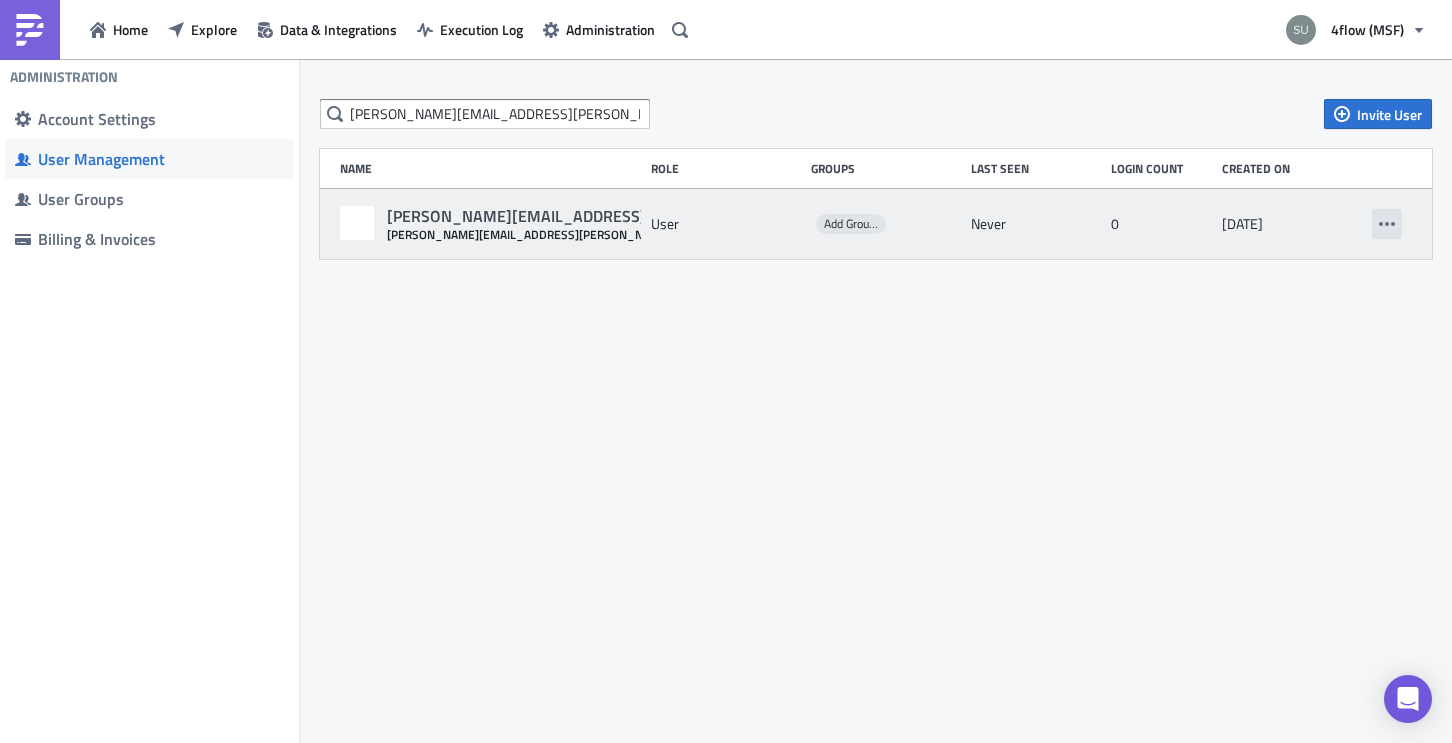 click 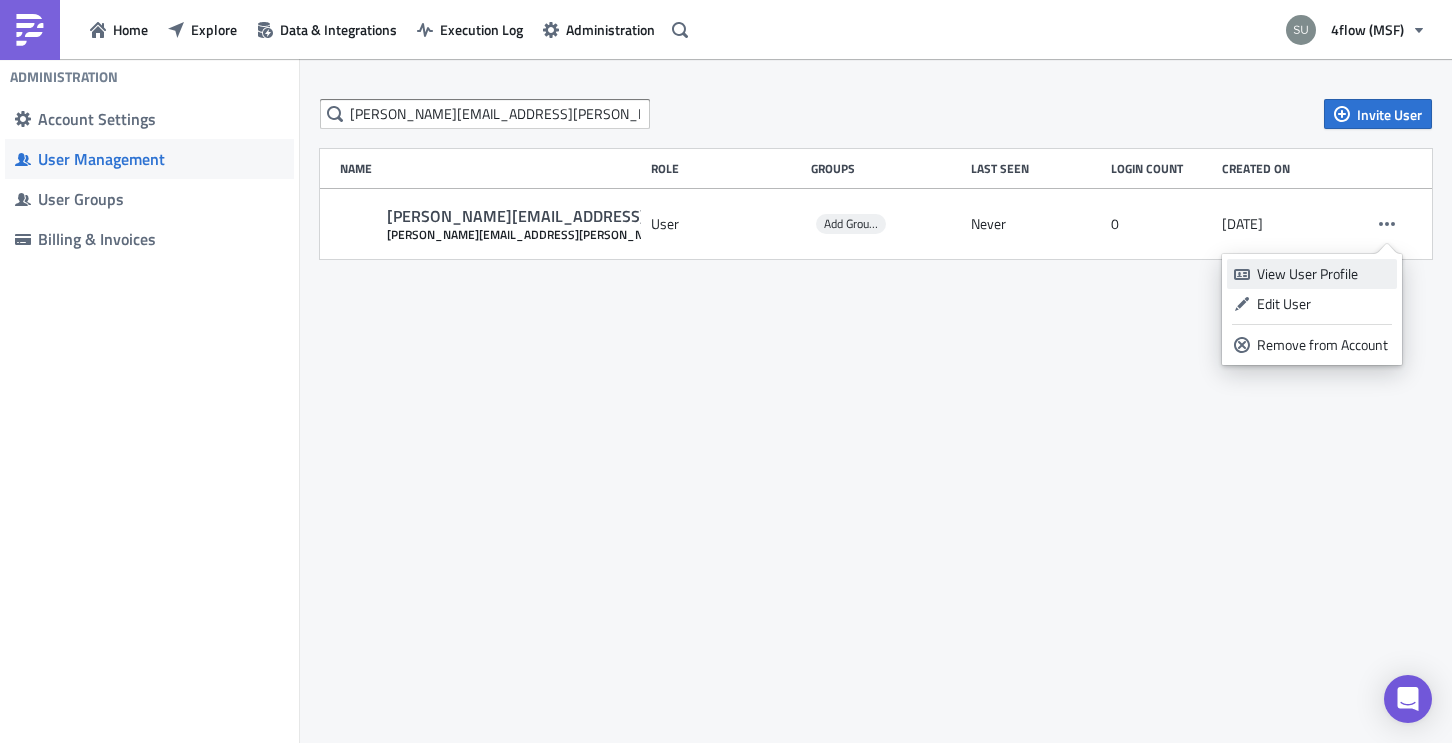 click on "View User Profile" at bounding box center (1323, 274) 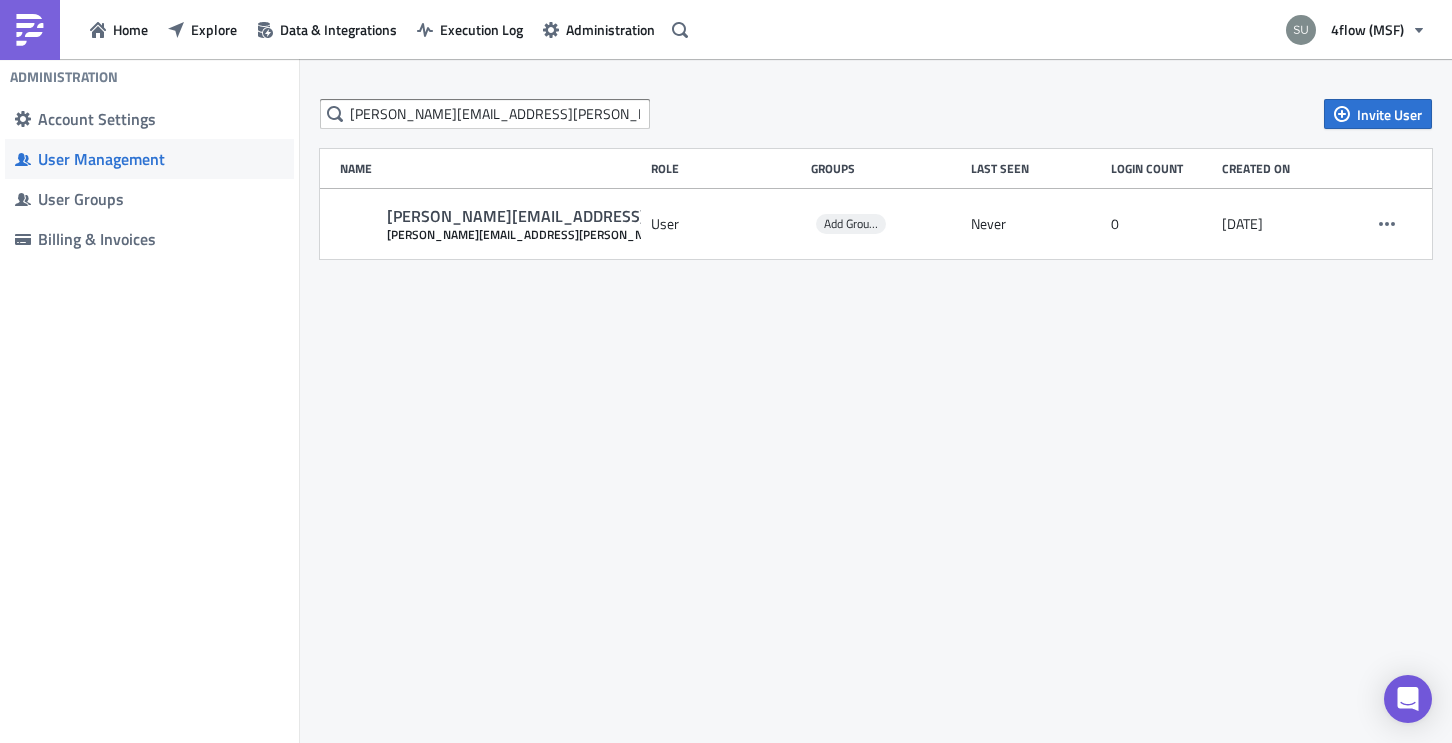click on "Home Explore Data & Integrations Execution Log Administration 4flow (MSF) Administration Account Settings User Management User Groups Billing & Invoices [PERSON_NAME][EMAIL_ADDRESS][PERSON_NAME][DOMAIN_NAME] Invite User Name Role Groups Last Seen Login Count Created on [PERSON_NAME][EMAIL_ADDRESS][PERSON_NAME][DOMAIN_NAME] [PERSON_NAME][DOMAIN_NAME][EMAIL_ADDRESS][PERSON_NAME][DOMAIN_NAME] User Add Groups Never 0 [DATE]" at bounding box center (726, 373) 